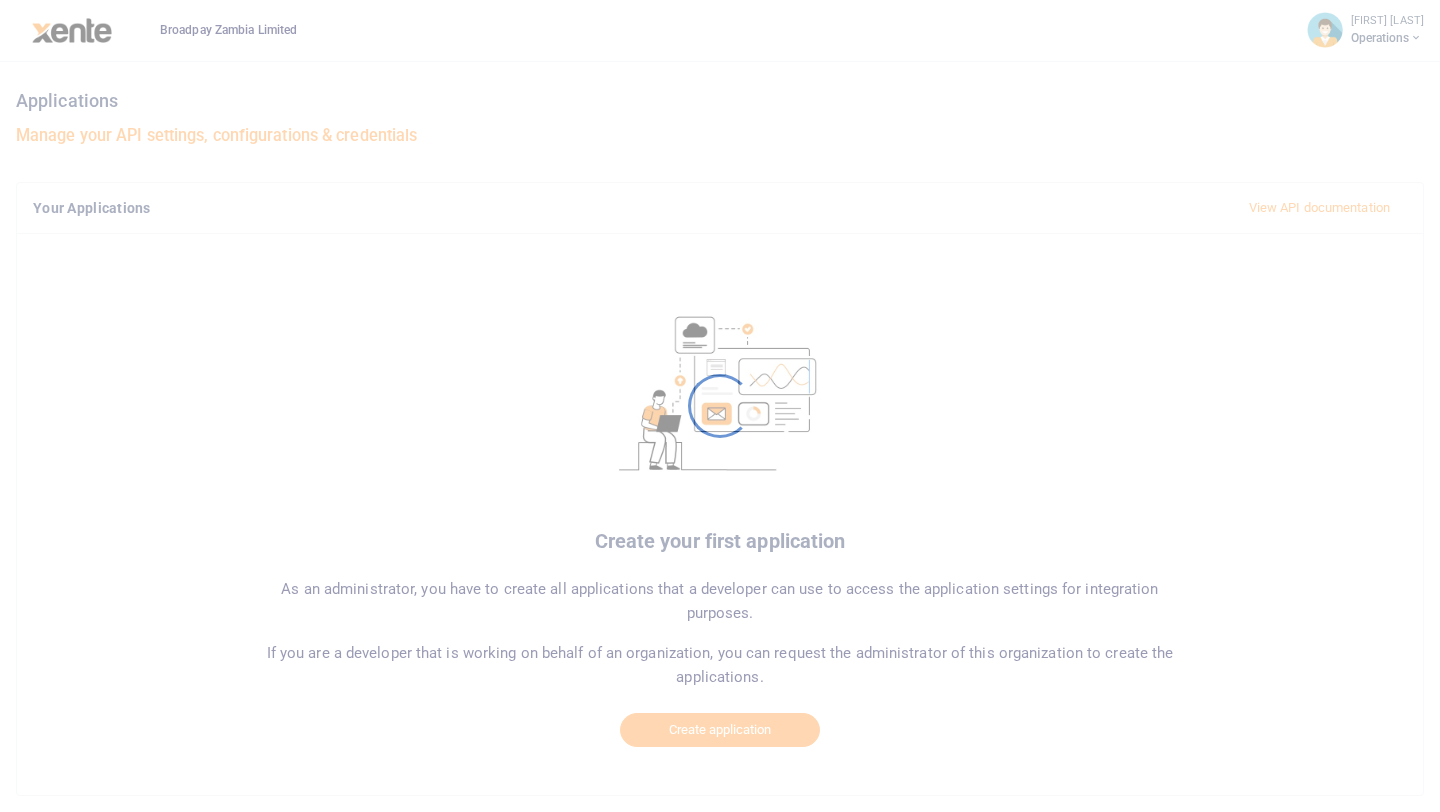 scroll, scrollTop: 0, scrollLeft: 0, axis: both 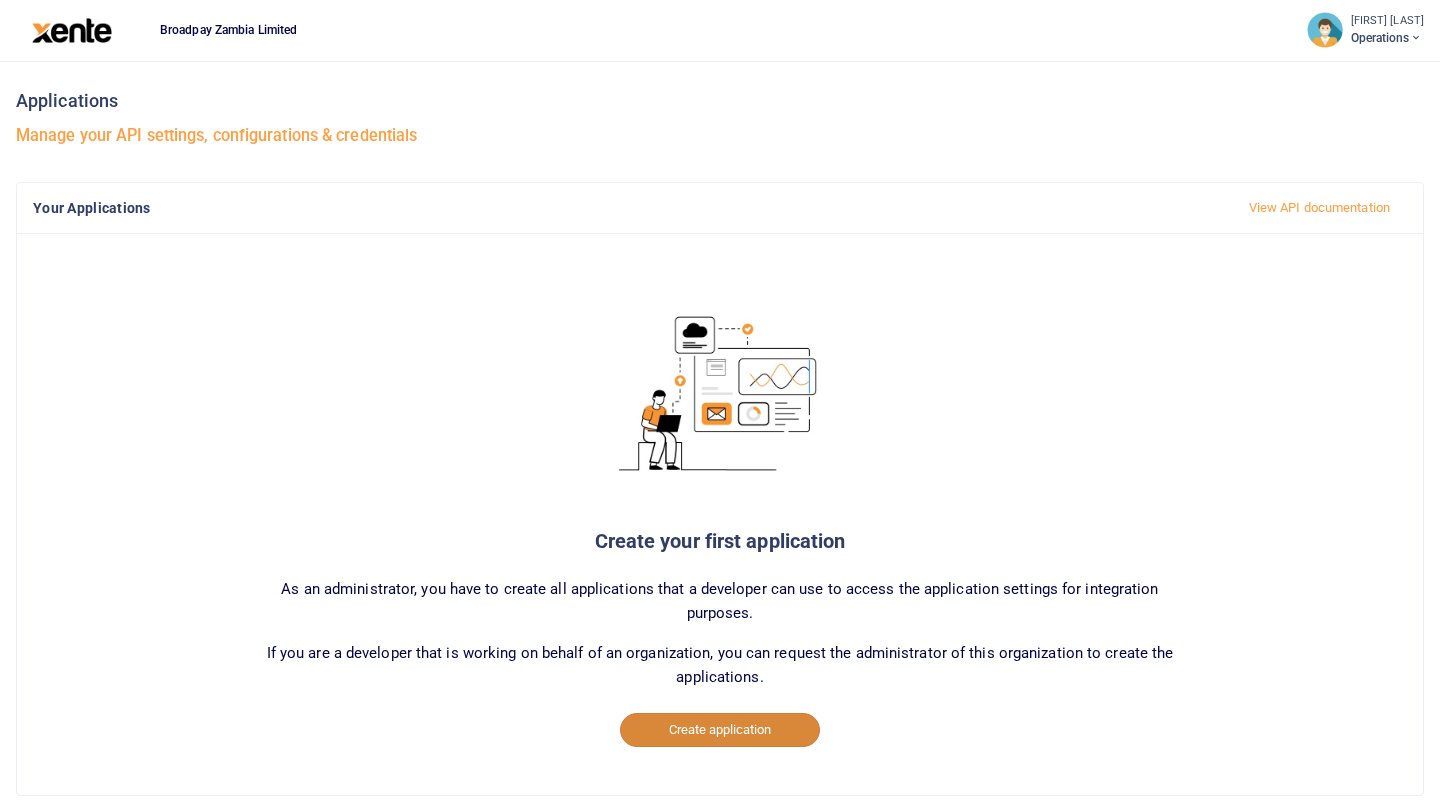 click on "Create application" at bounding box center [720, 730] 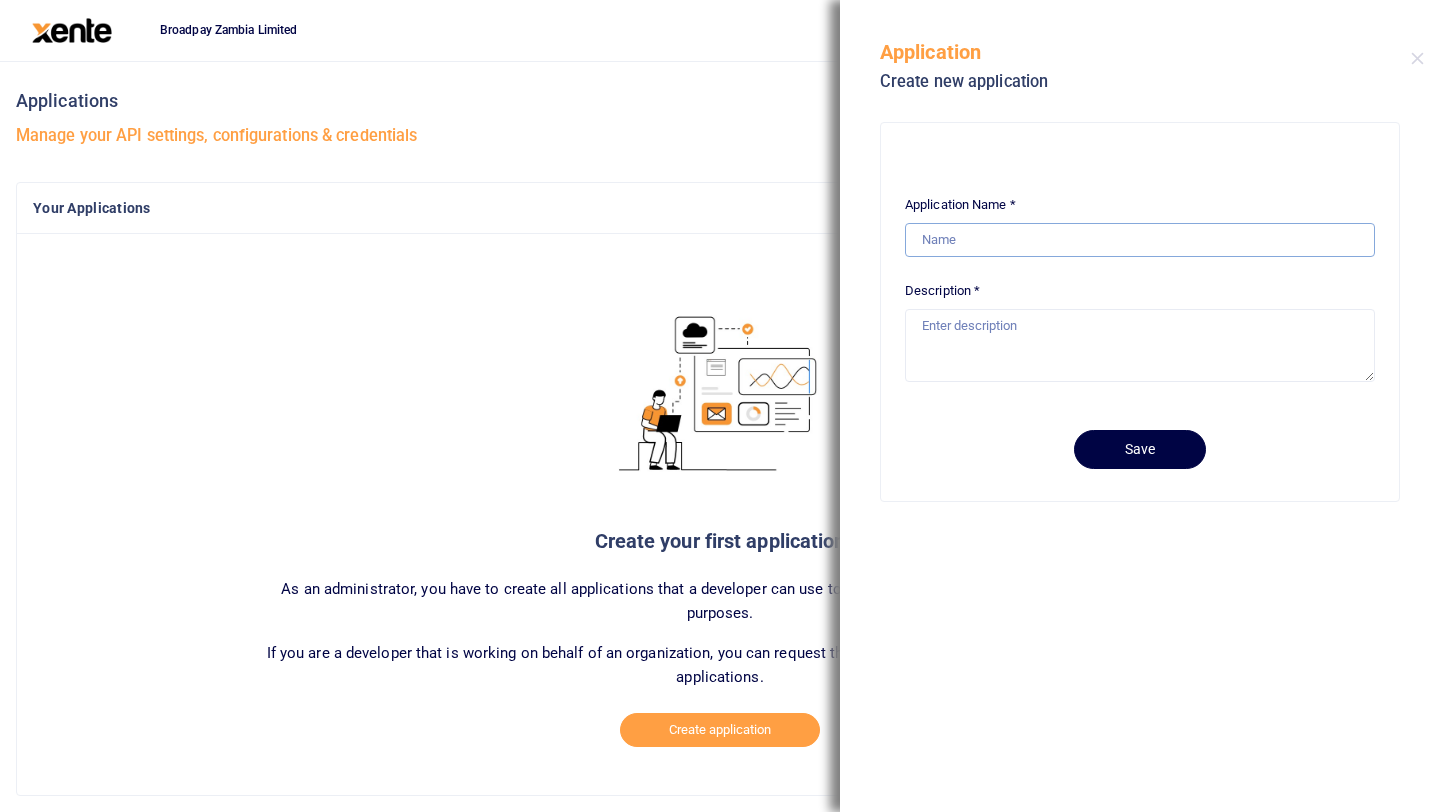 click on "Application Name *" at bounding box center (1140, 240) 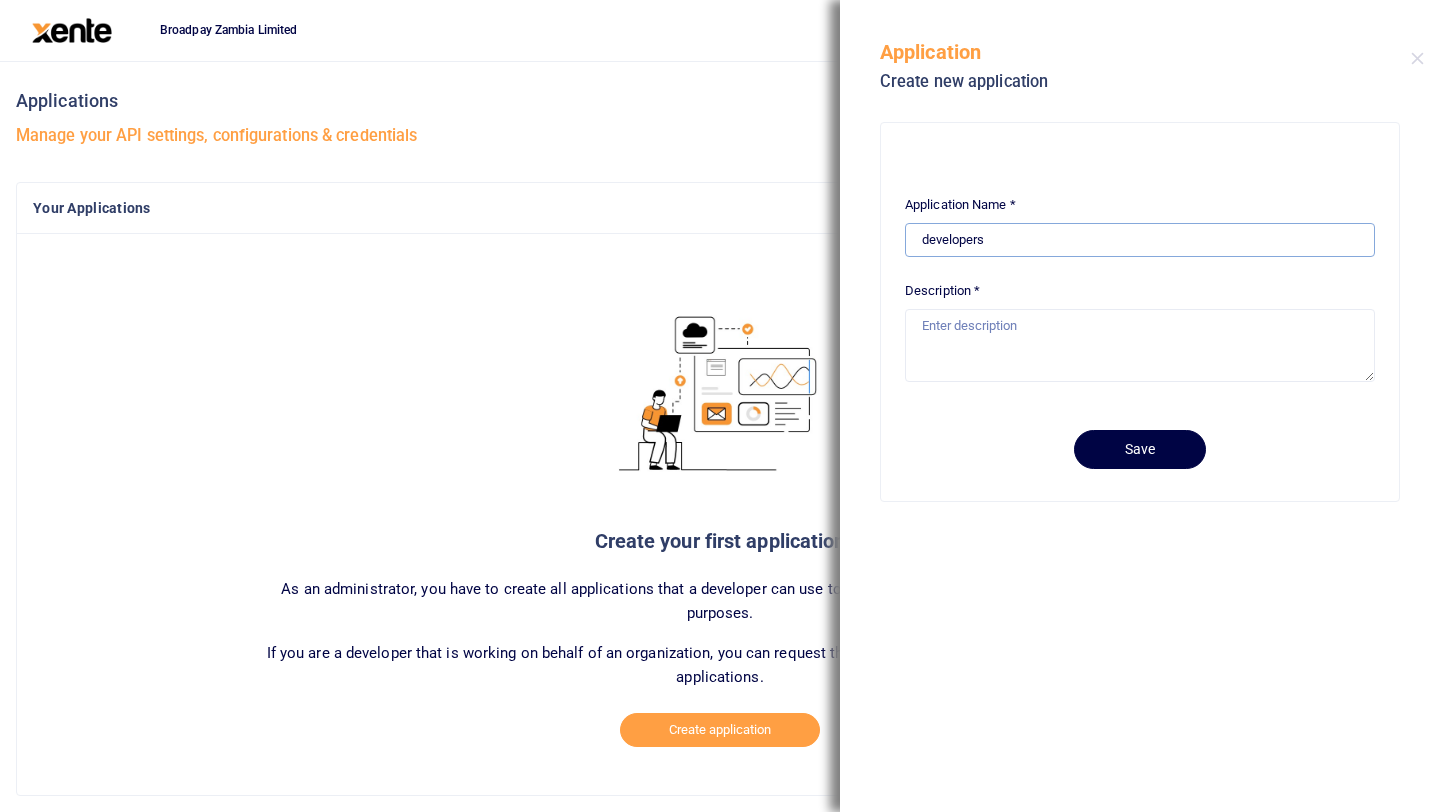 type on "developers" 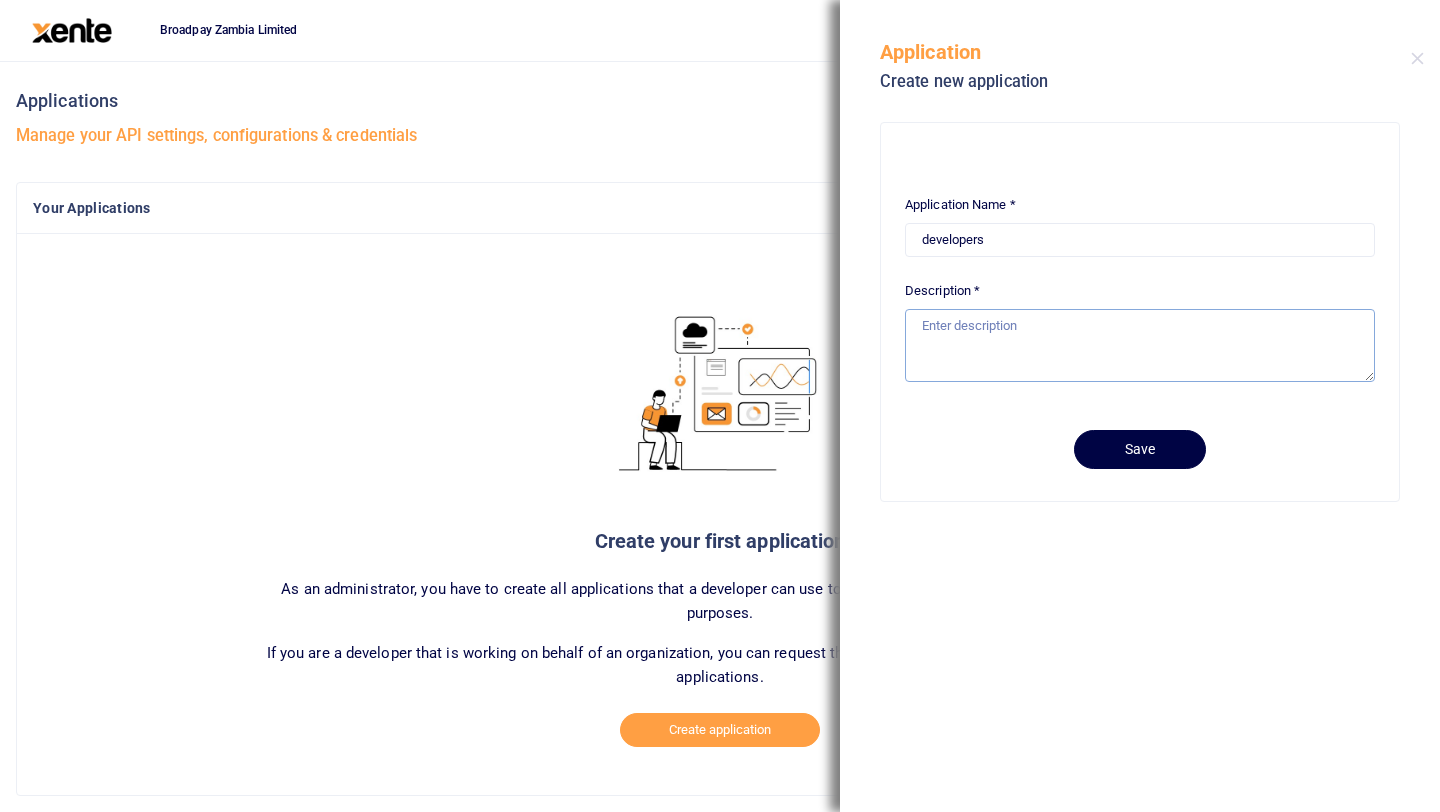 click on "Description *" at bounding box center (1140, 345) 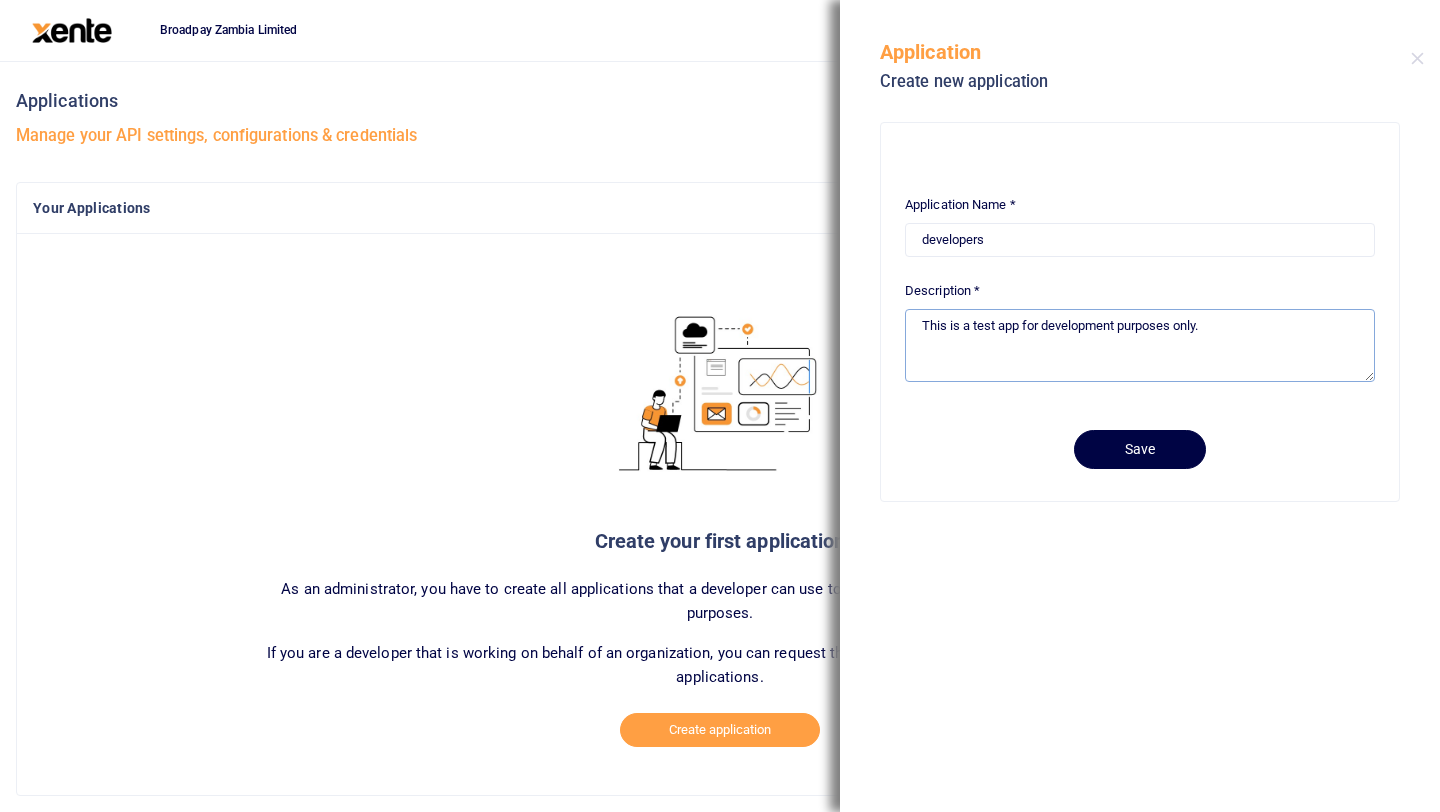 type on "This is a test app for development purposes only." 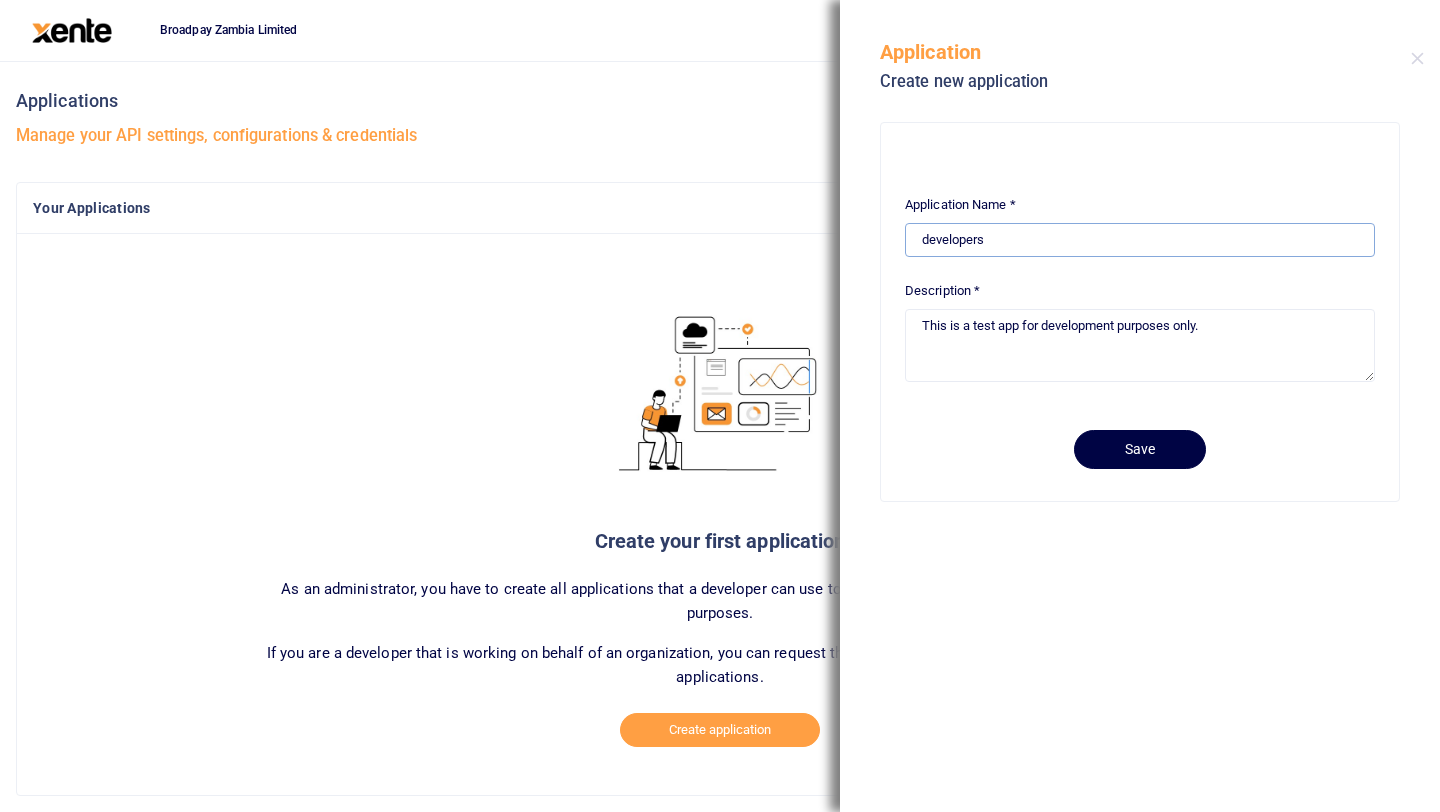 click on "developers" at bounding box center [1140, 240] 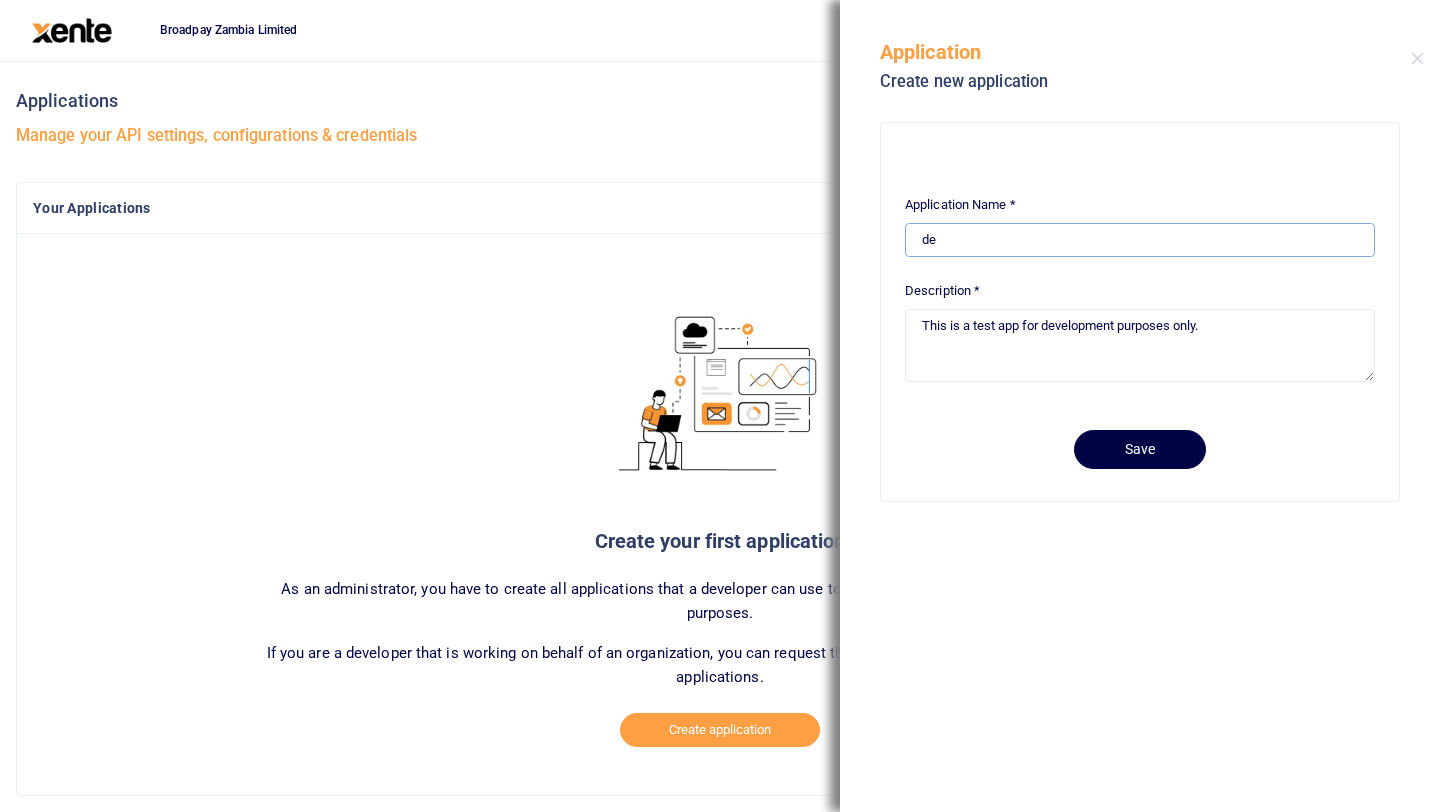 type on "d" 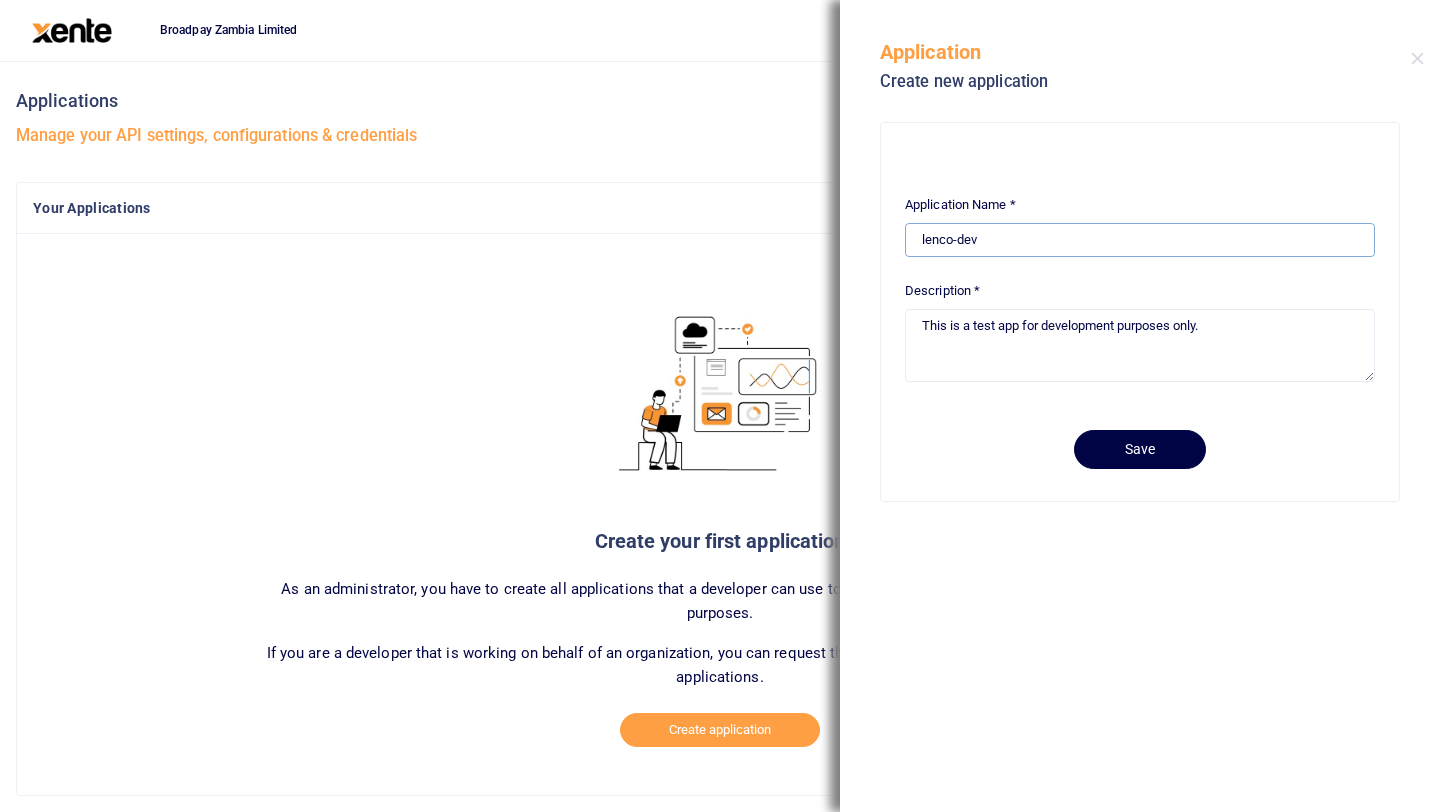 click on "lenco-dev" at bounding box center [1140, 240] 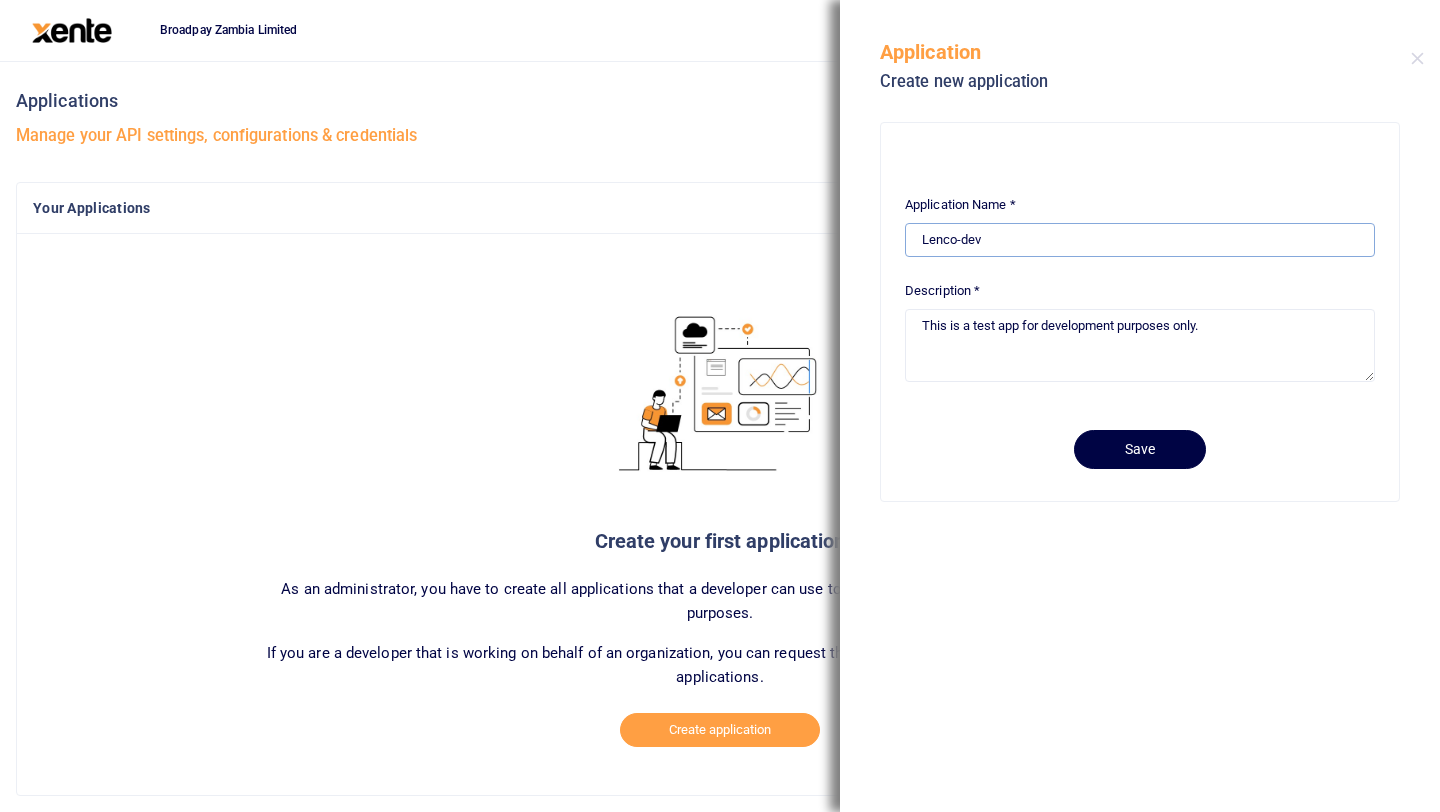type on "Lenco-dev" 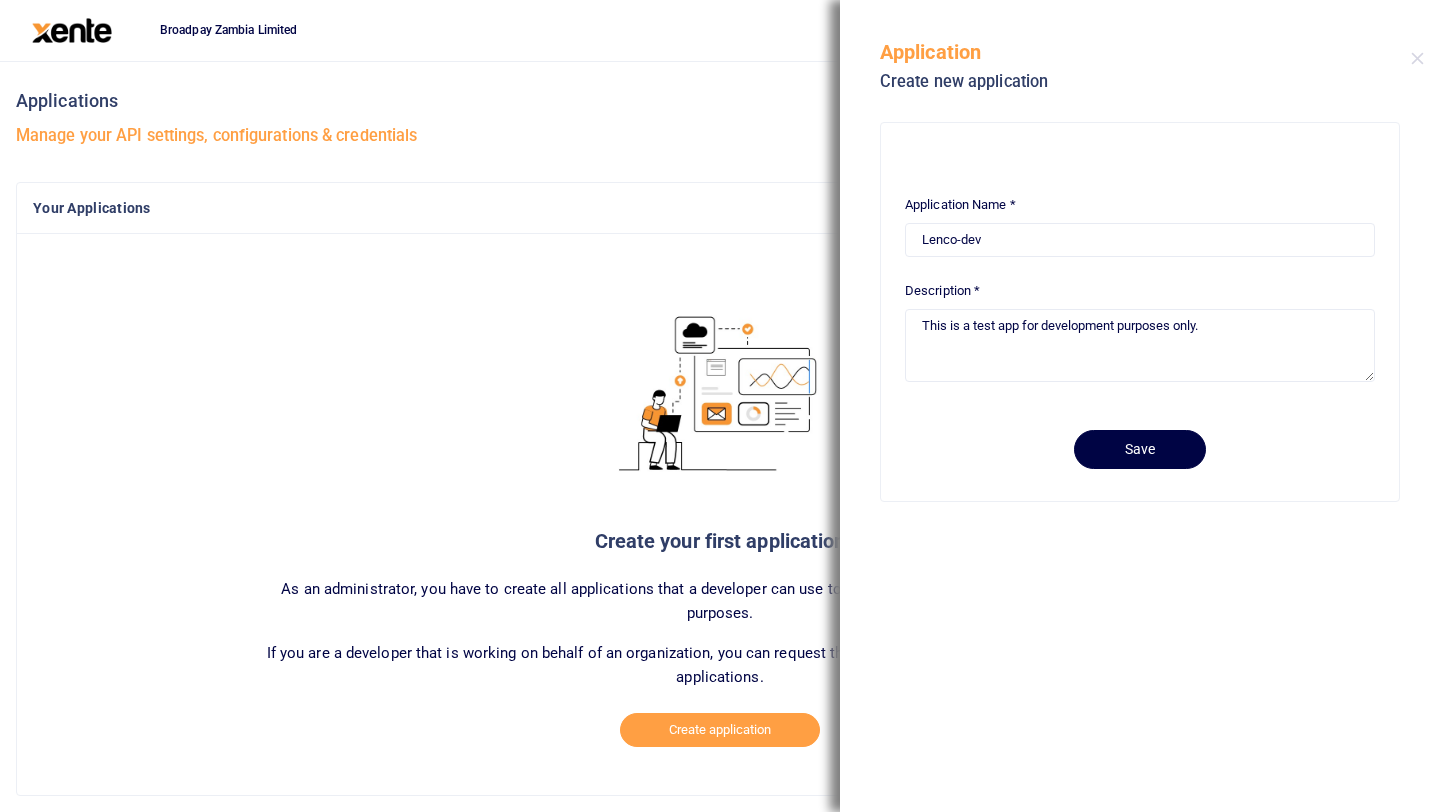 click on "Save" at bounding box center [1140, 441] 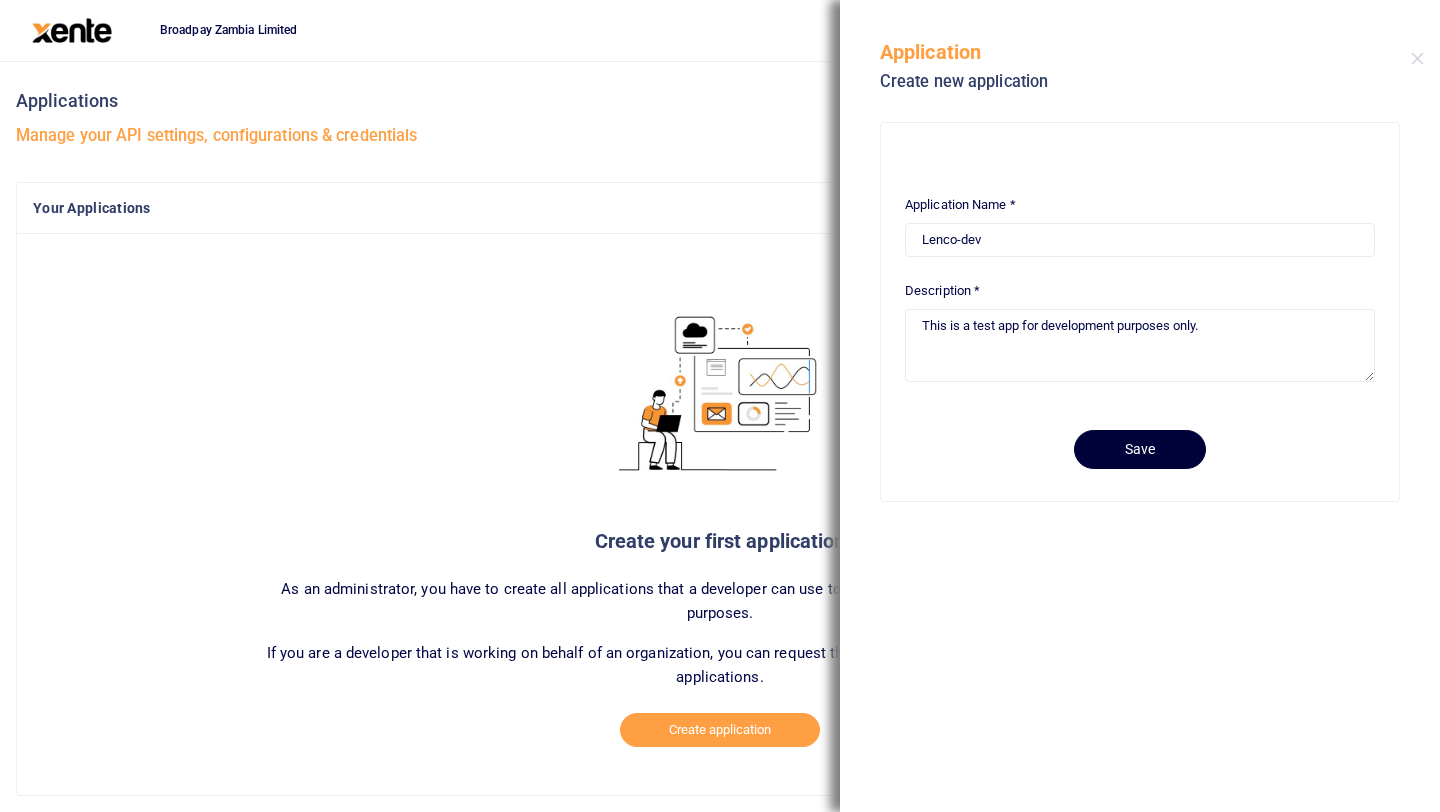 click on "Save" at bounding box center (1140, 449) 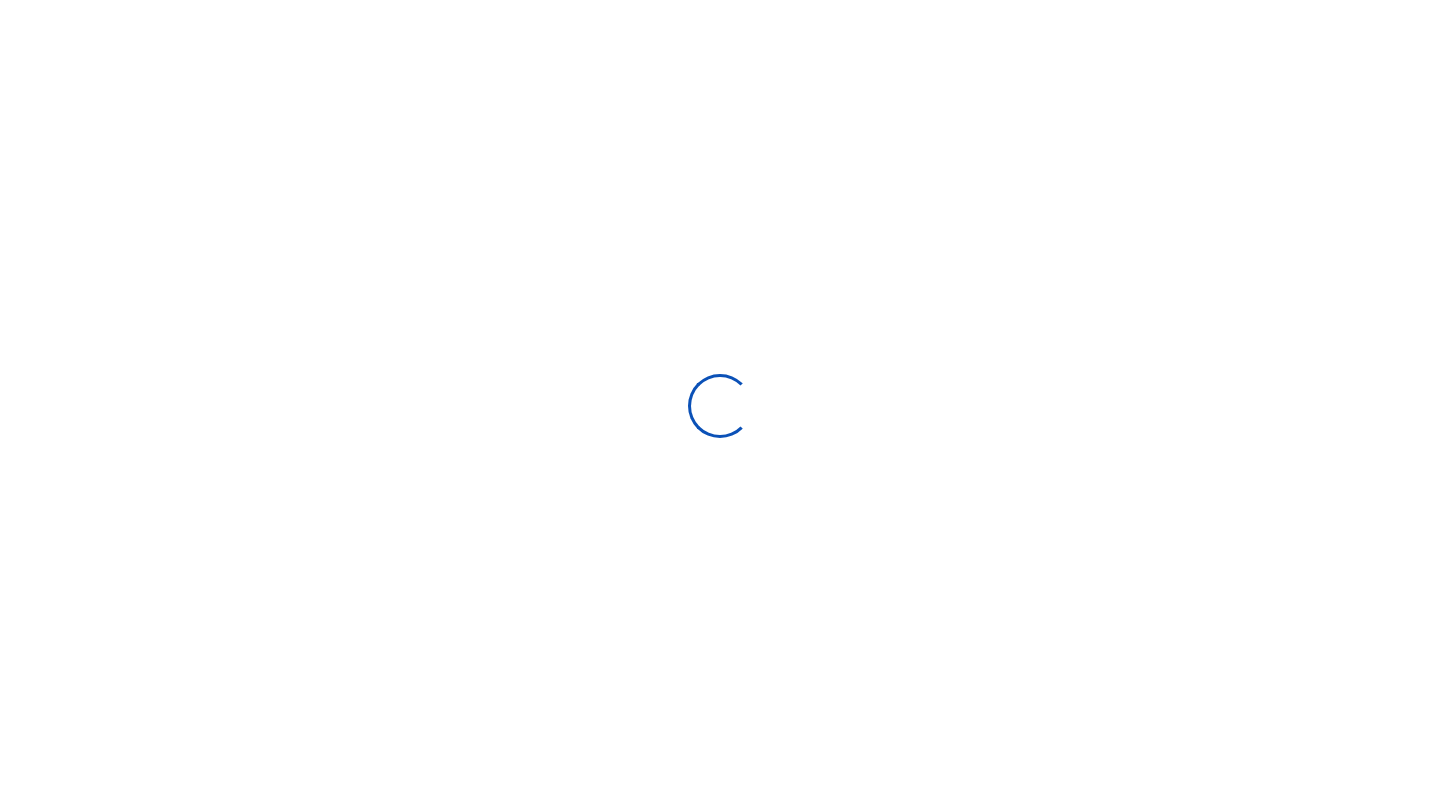 scroll, scrollTop: 0, scrollLeft: 0, axis: both 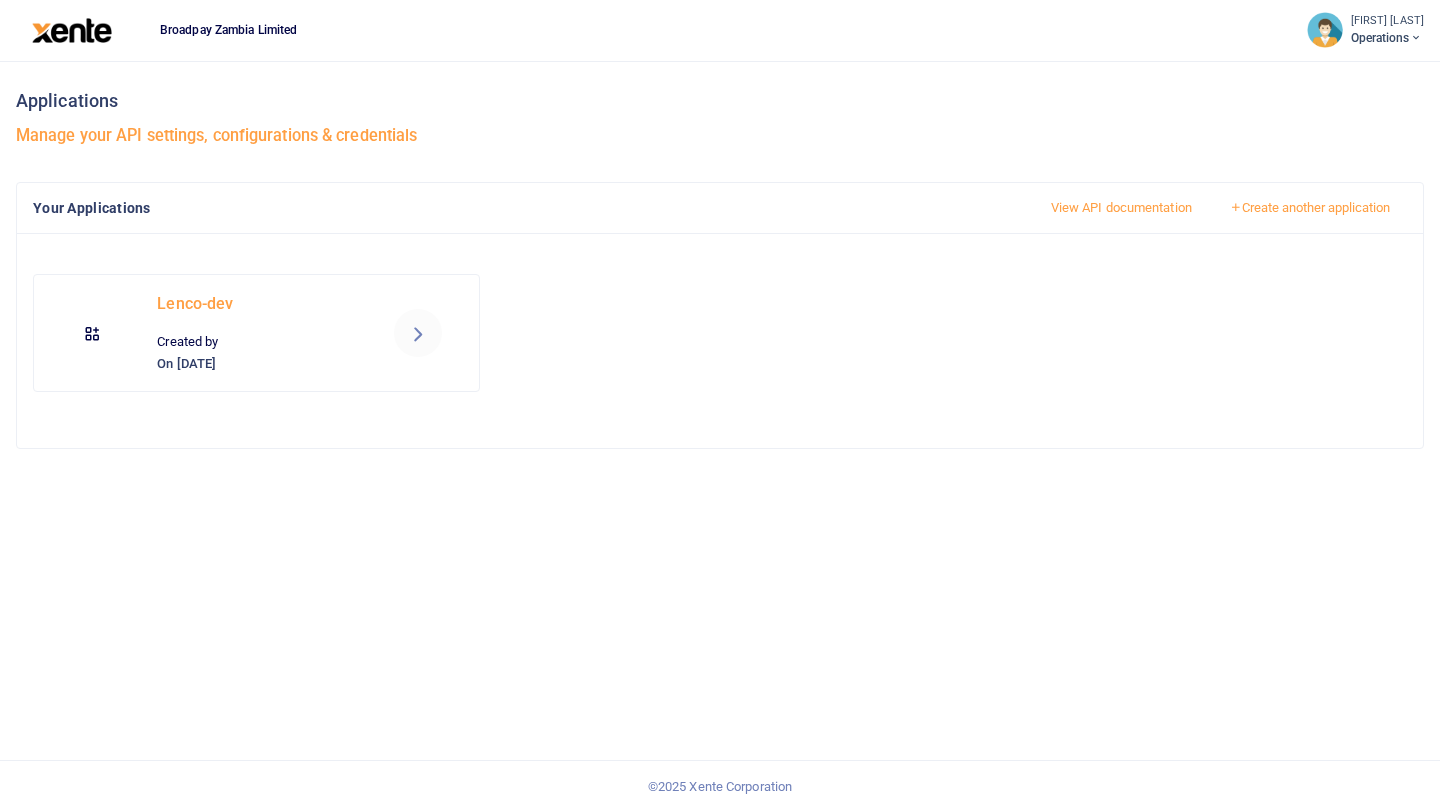 click at bounding box center (418, 333) 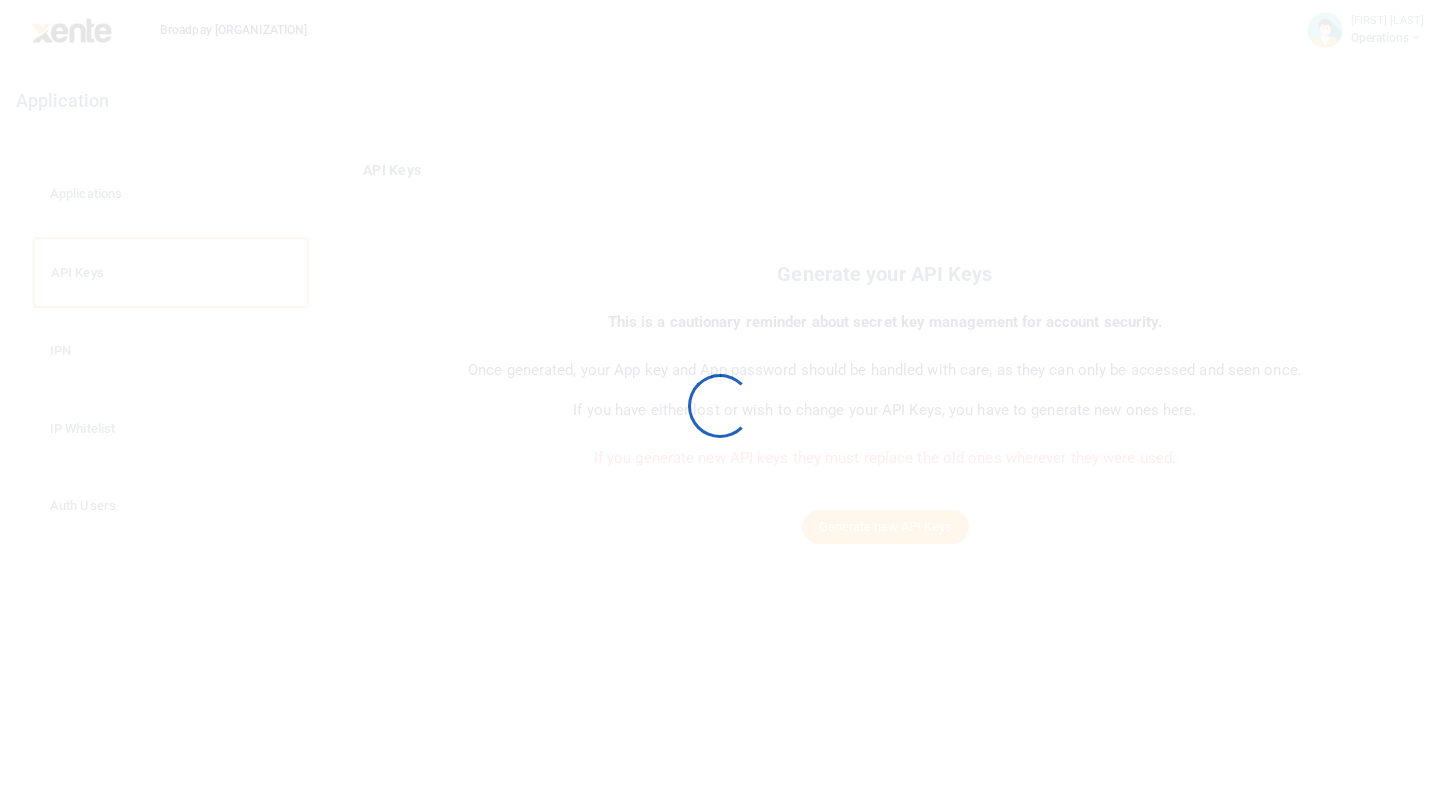 scroll, scrollTop: 0, scrollLeft: 0, axis: both 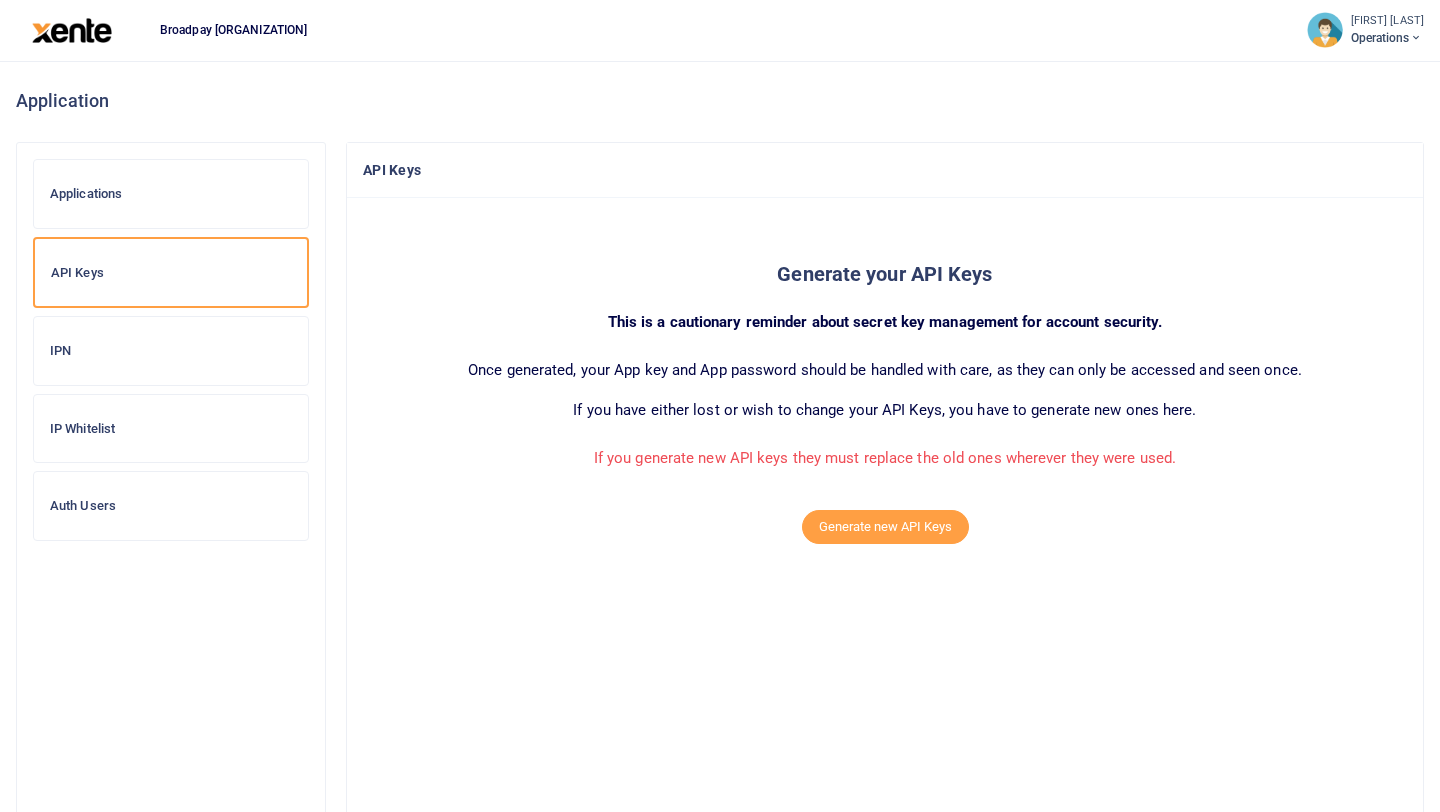 click on "IPN" at bounding box center (171, 351) 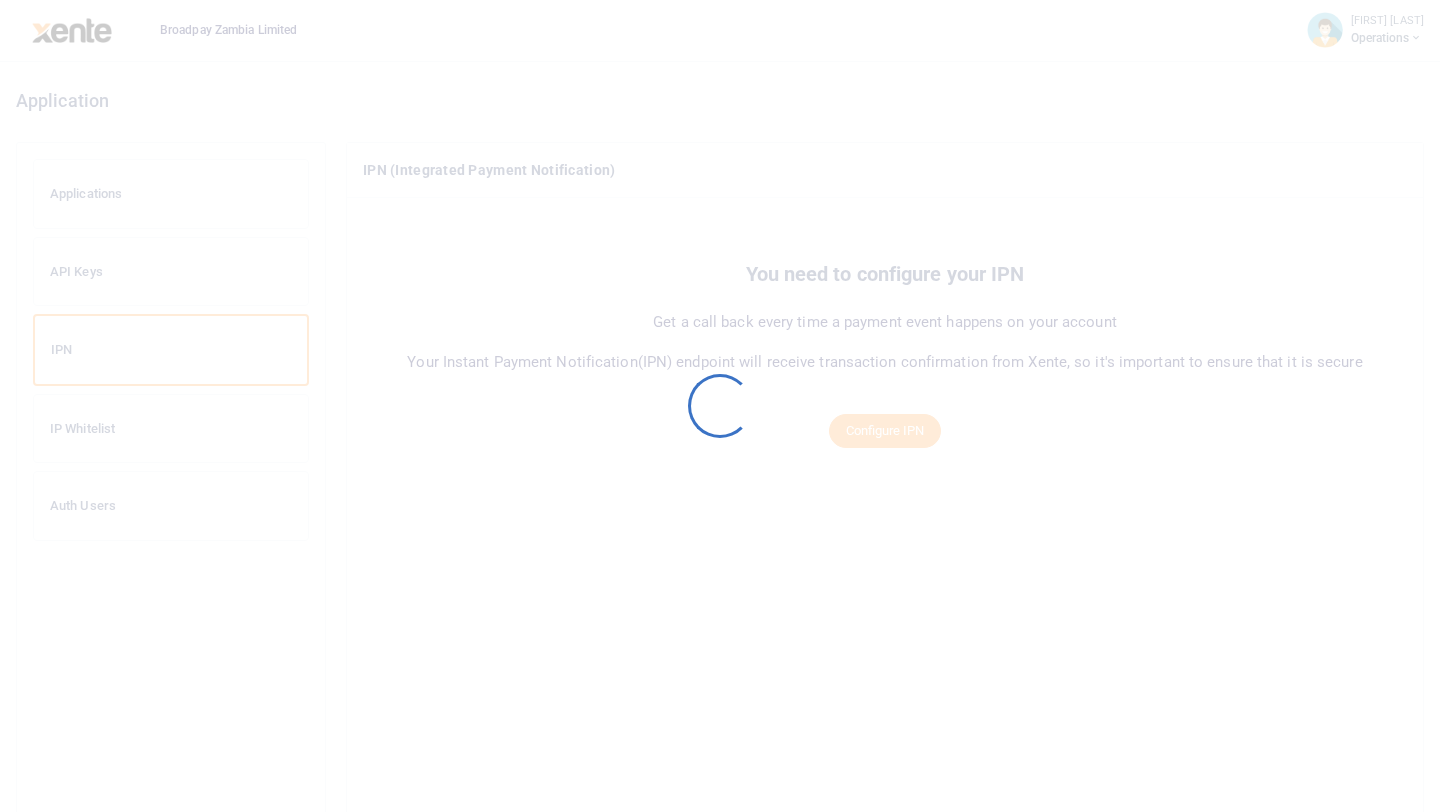 scroll, scrollTop: 0, scrollLeft: 0, axis: both 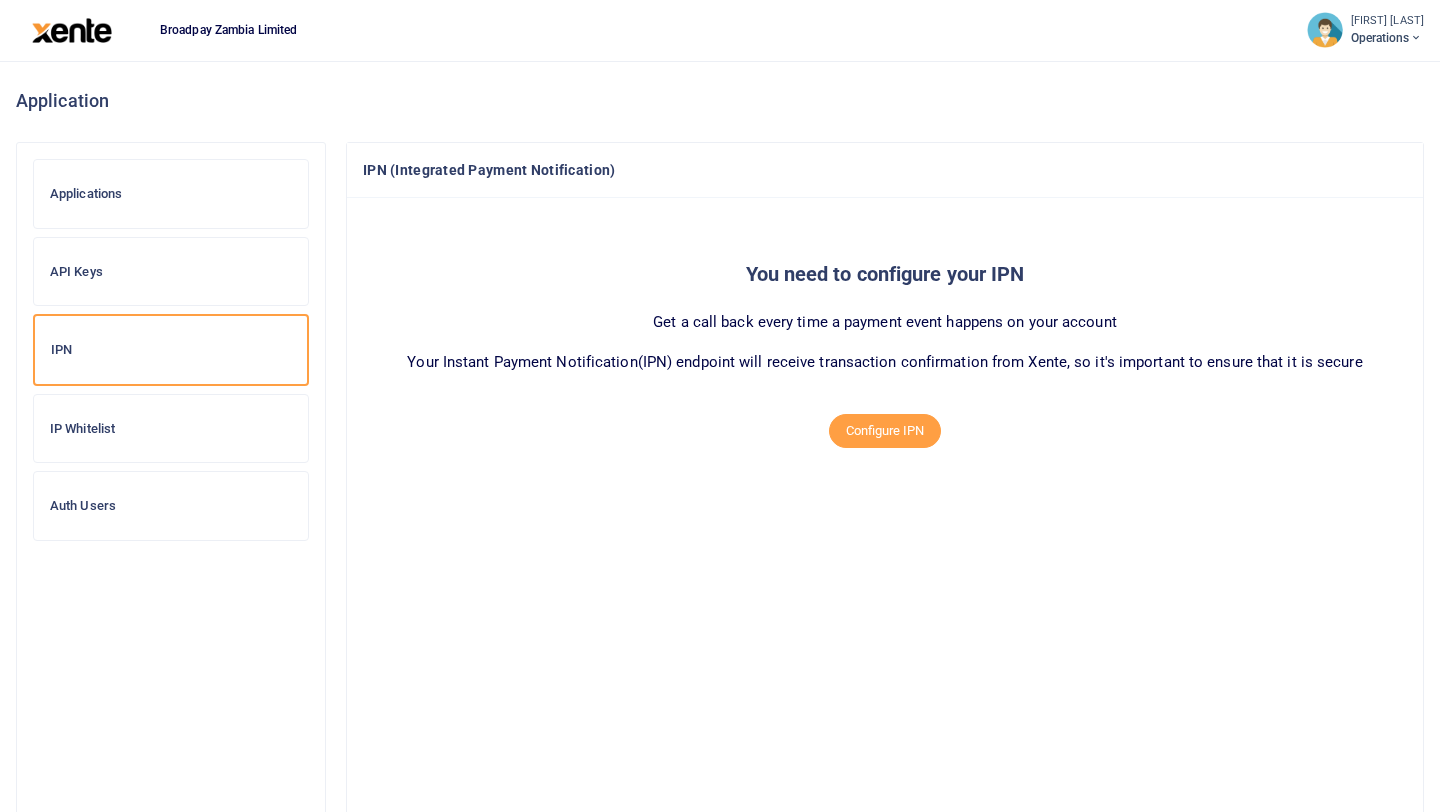click on "API Keys" at bounding box center [171, 272] 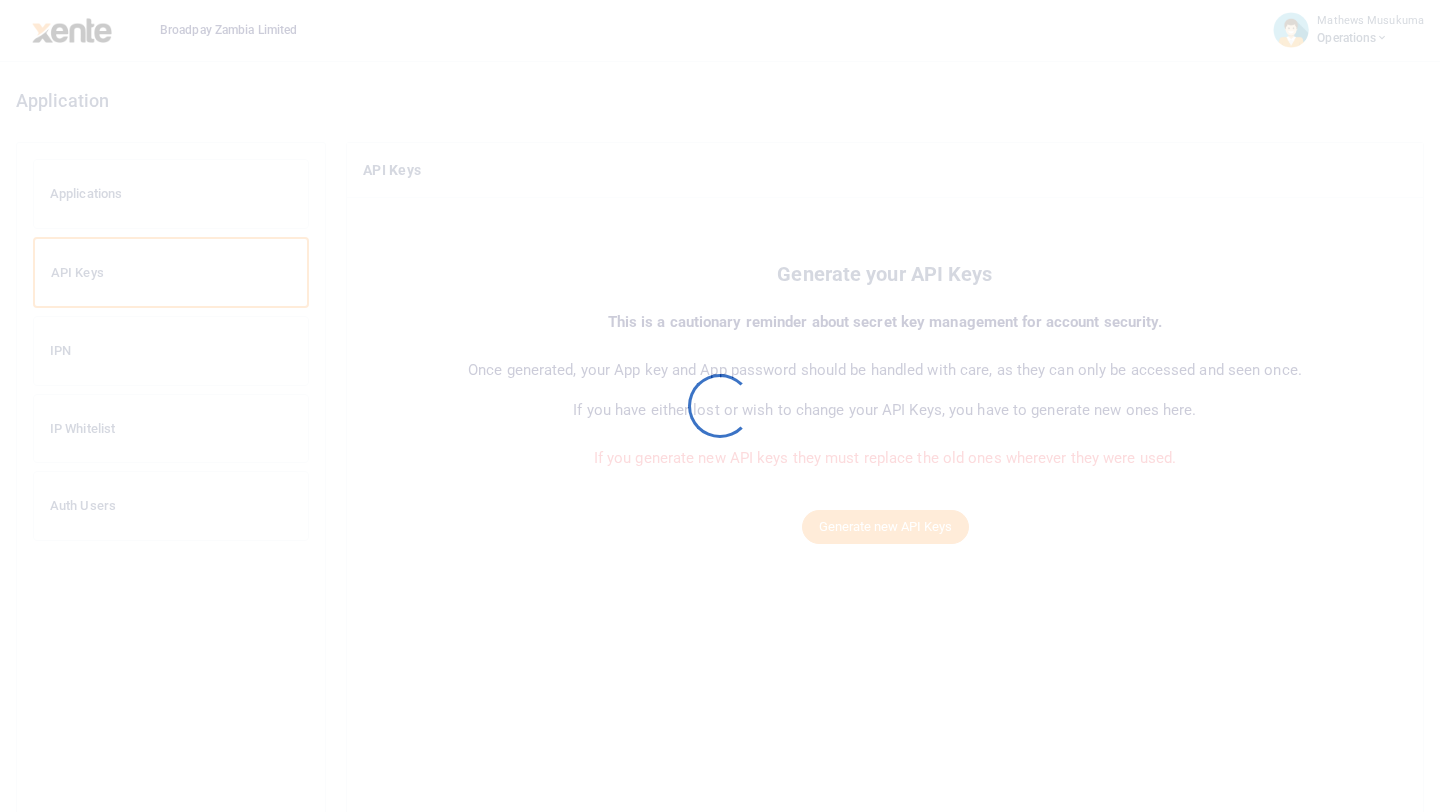 scroll, scrollTop: 0, scrollLeft: 0, axis: both 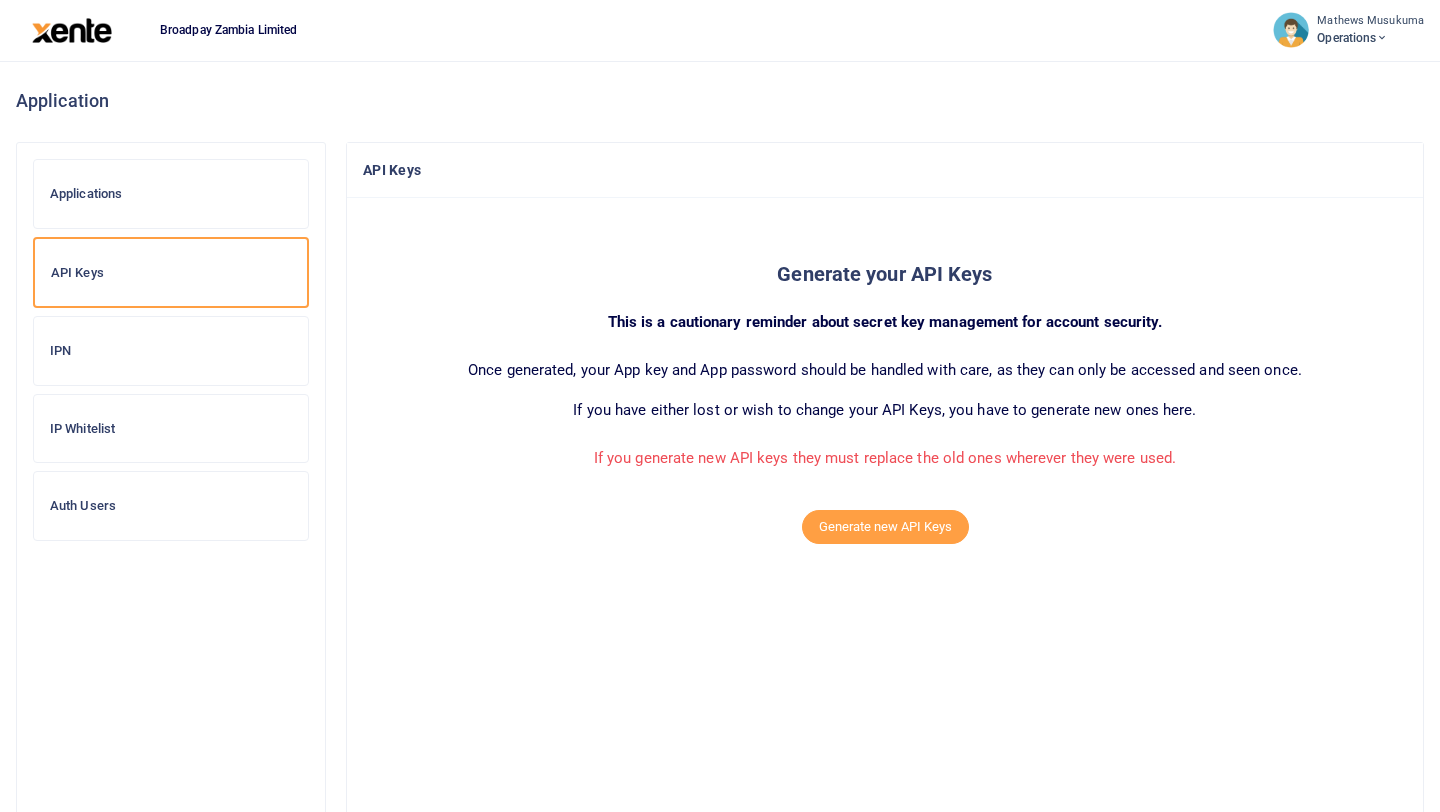 click on "Applications" at bounding box center [171, 194] 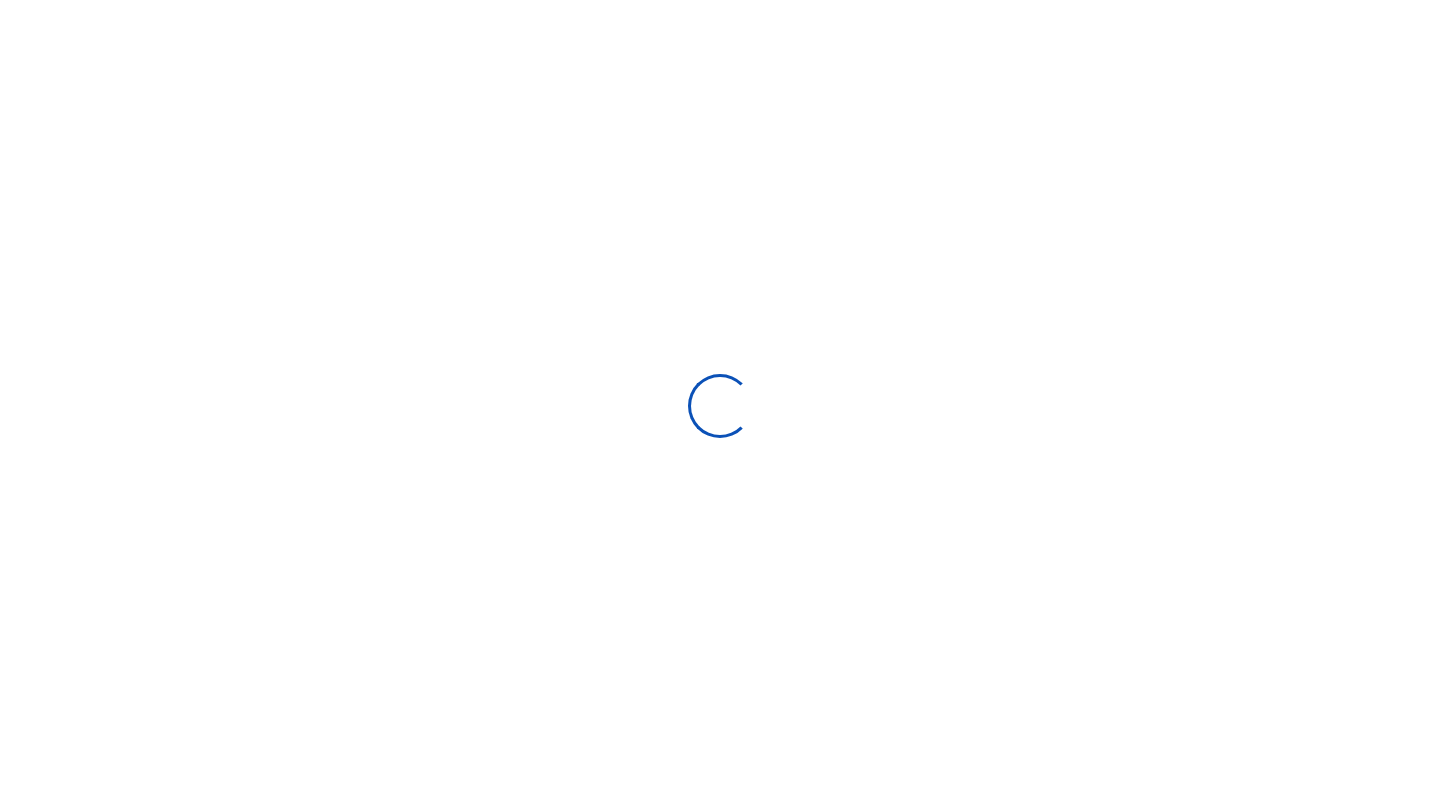 scroll, scrollTop: 0, scrollLeft: 0, axis: both 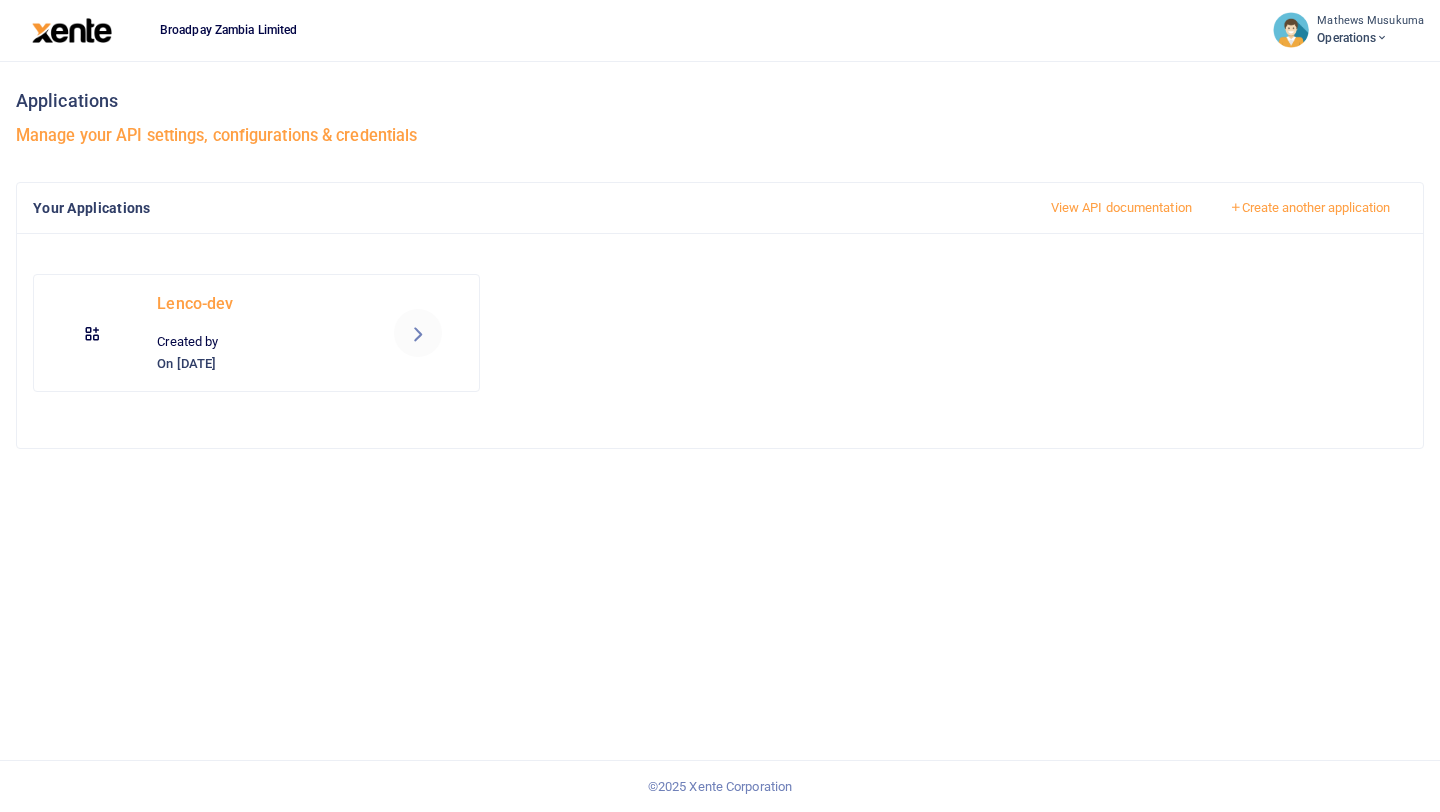 click at bounding box center [92, 333] 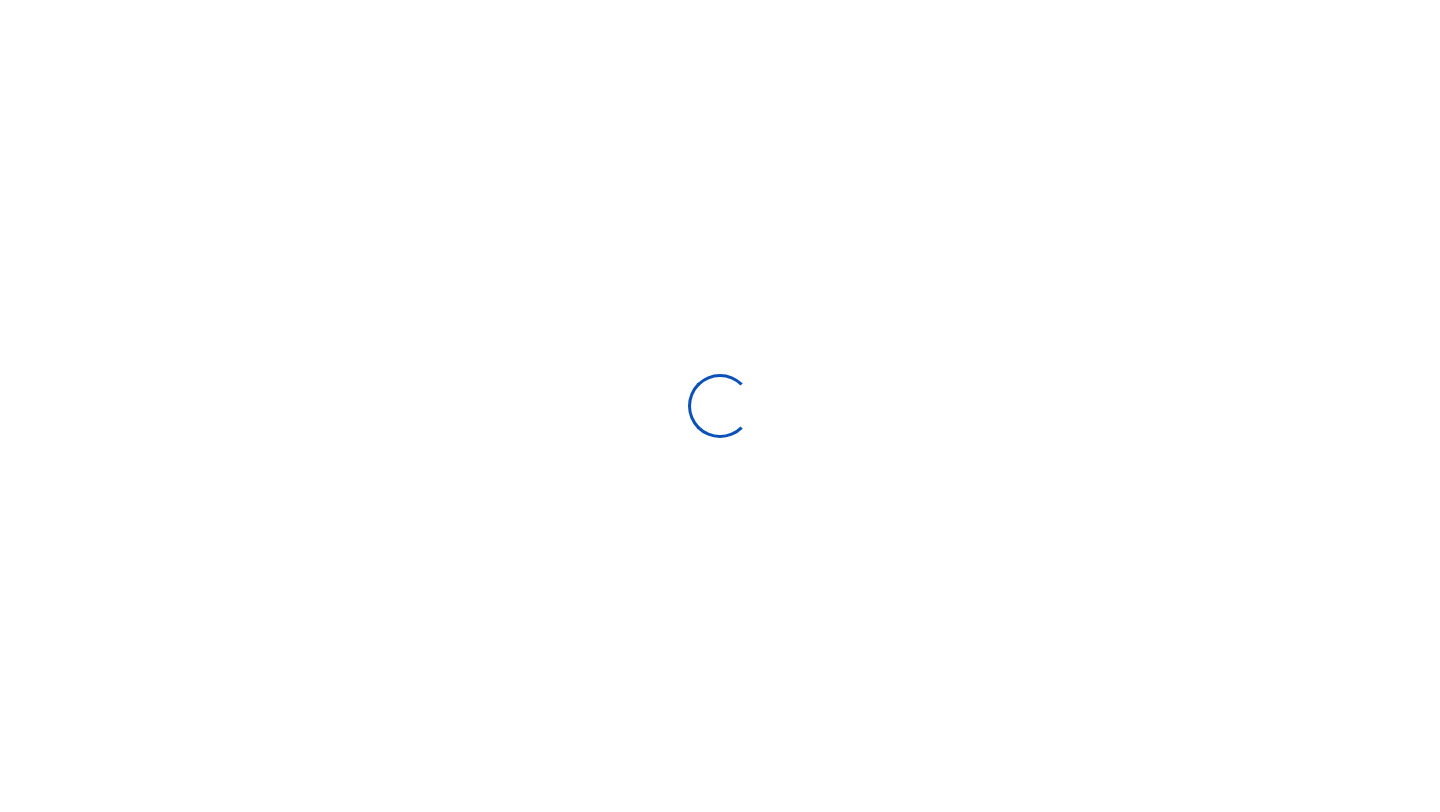 scroll, scrollTop: 0, scrollLeft: 0, axis: both 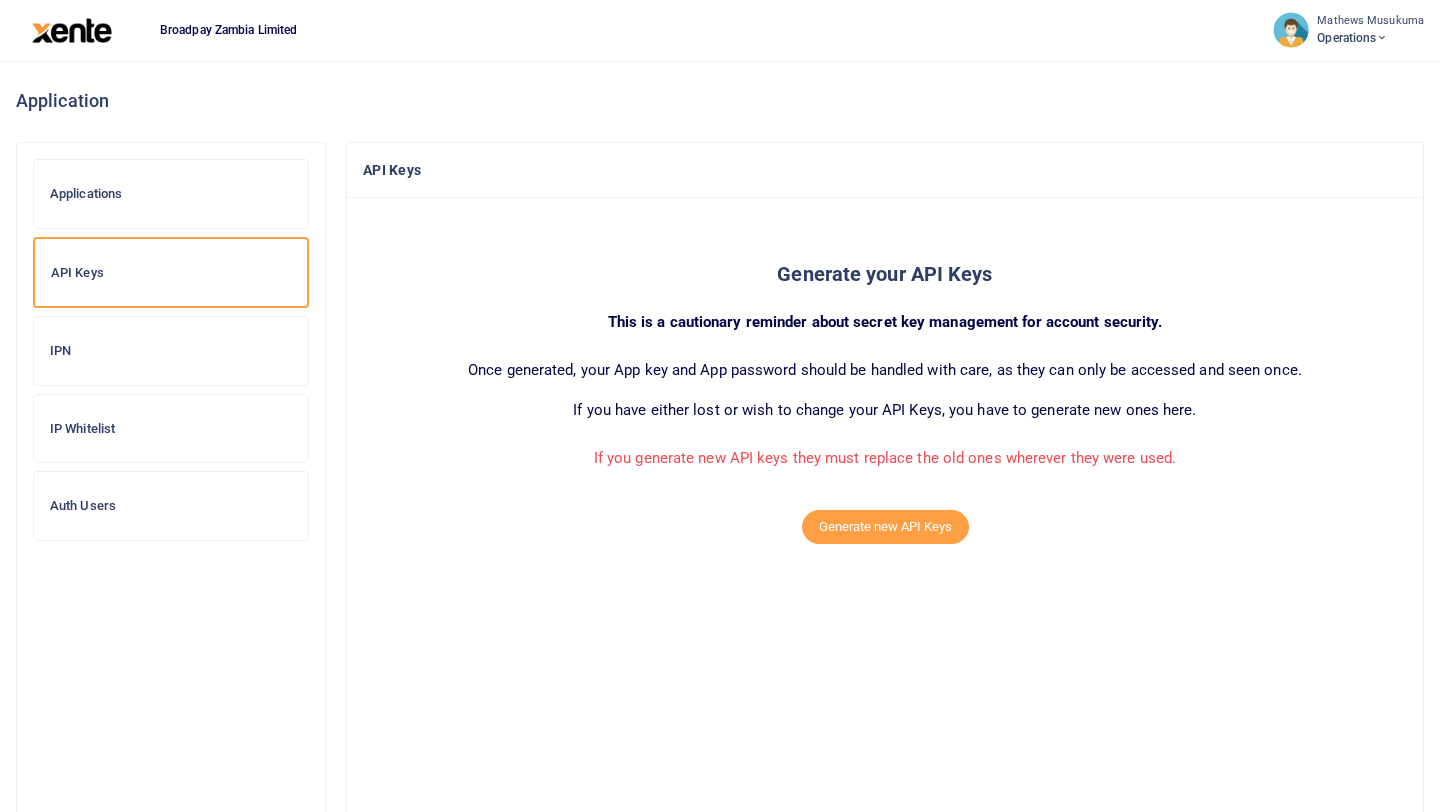 click on "IPN" at bounding box center [171, 351] 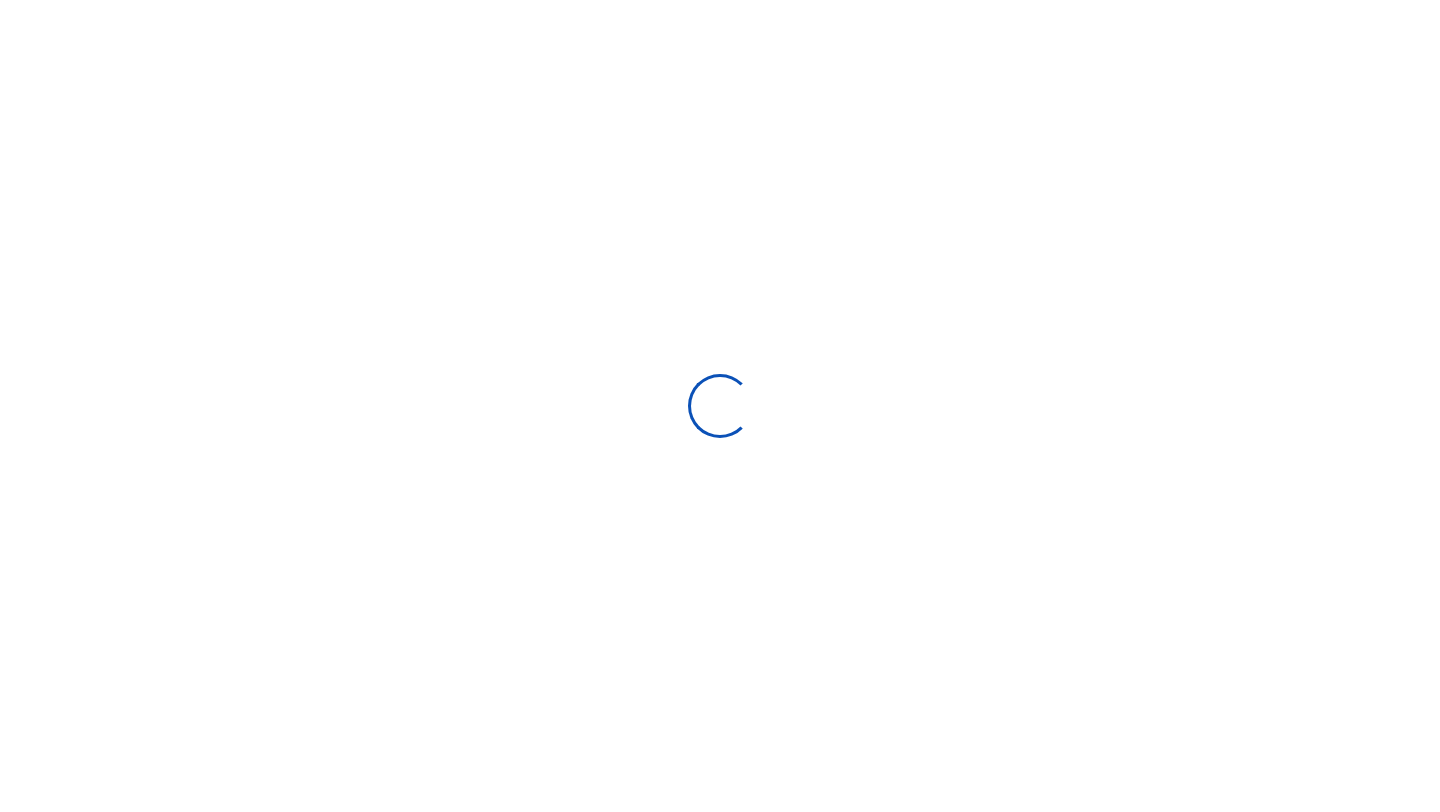 scroll, scrollTop: 0, scrollLeft: 0, axis: both 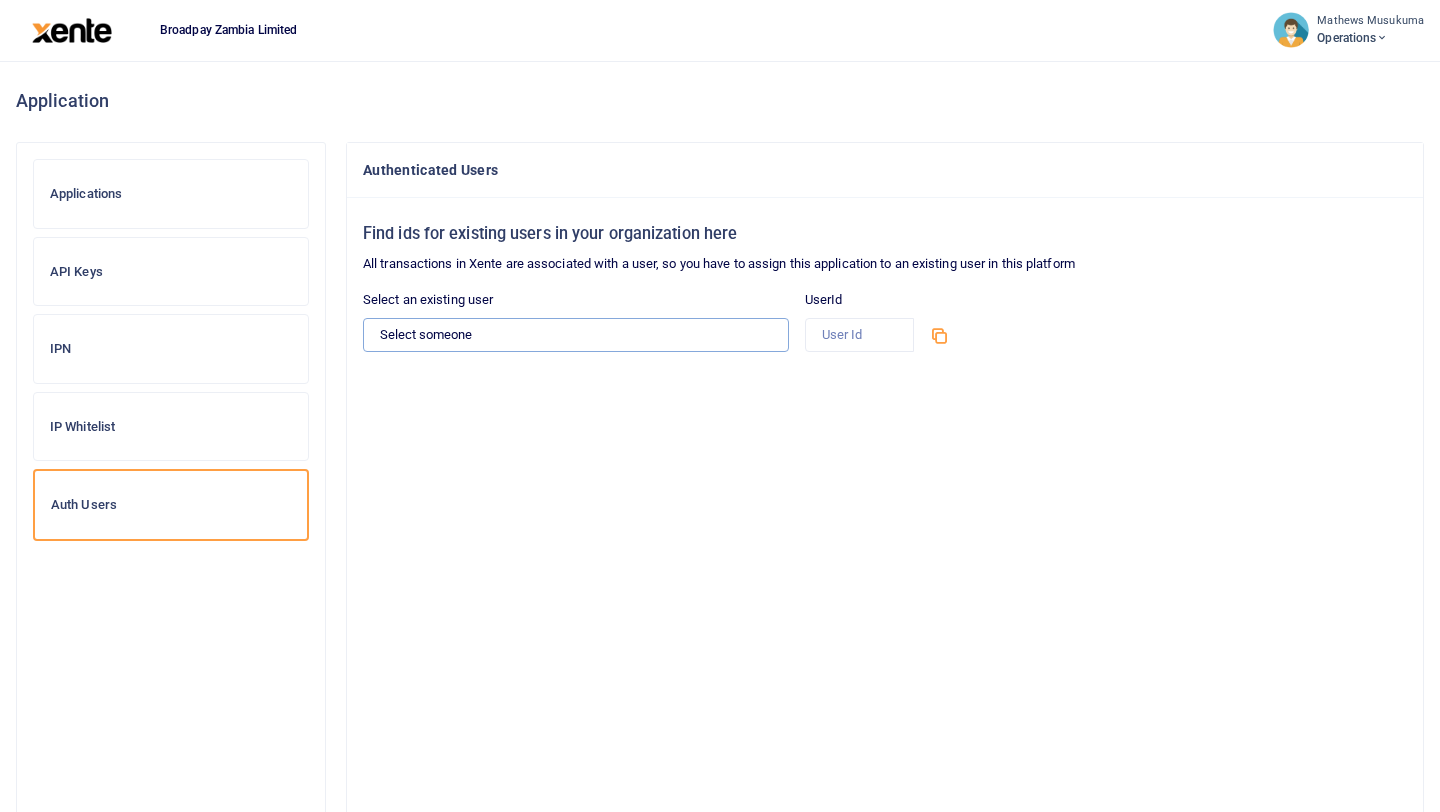 click on "Select someone
Mathews Musukuma - mathews.musukuma@lenco.co" at bounding box center (576, 335) 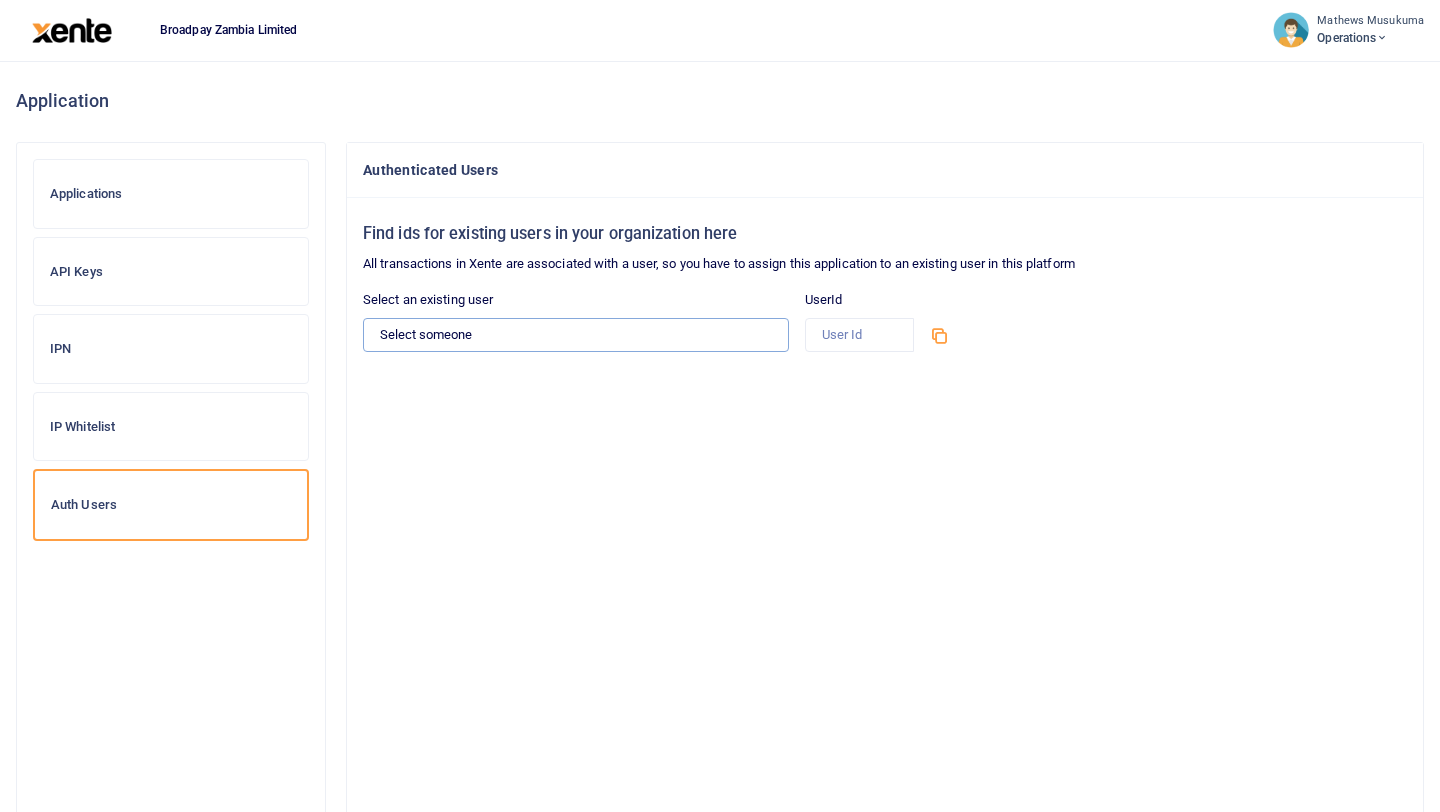select on "13910" 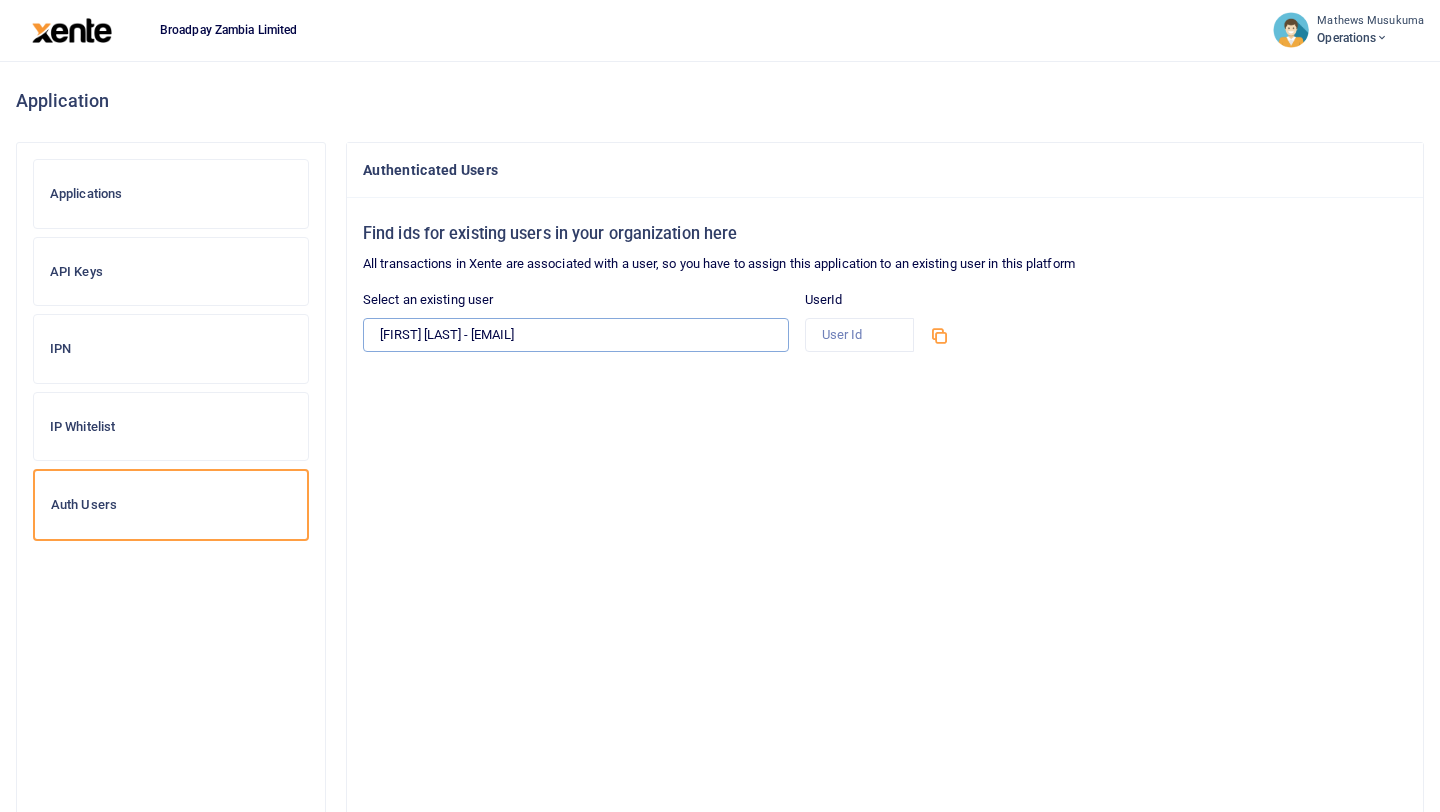 type on "13910" 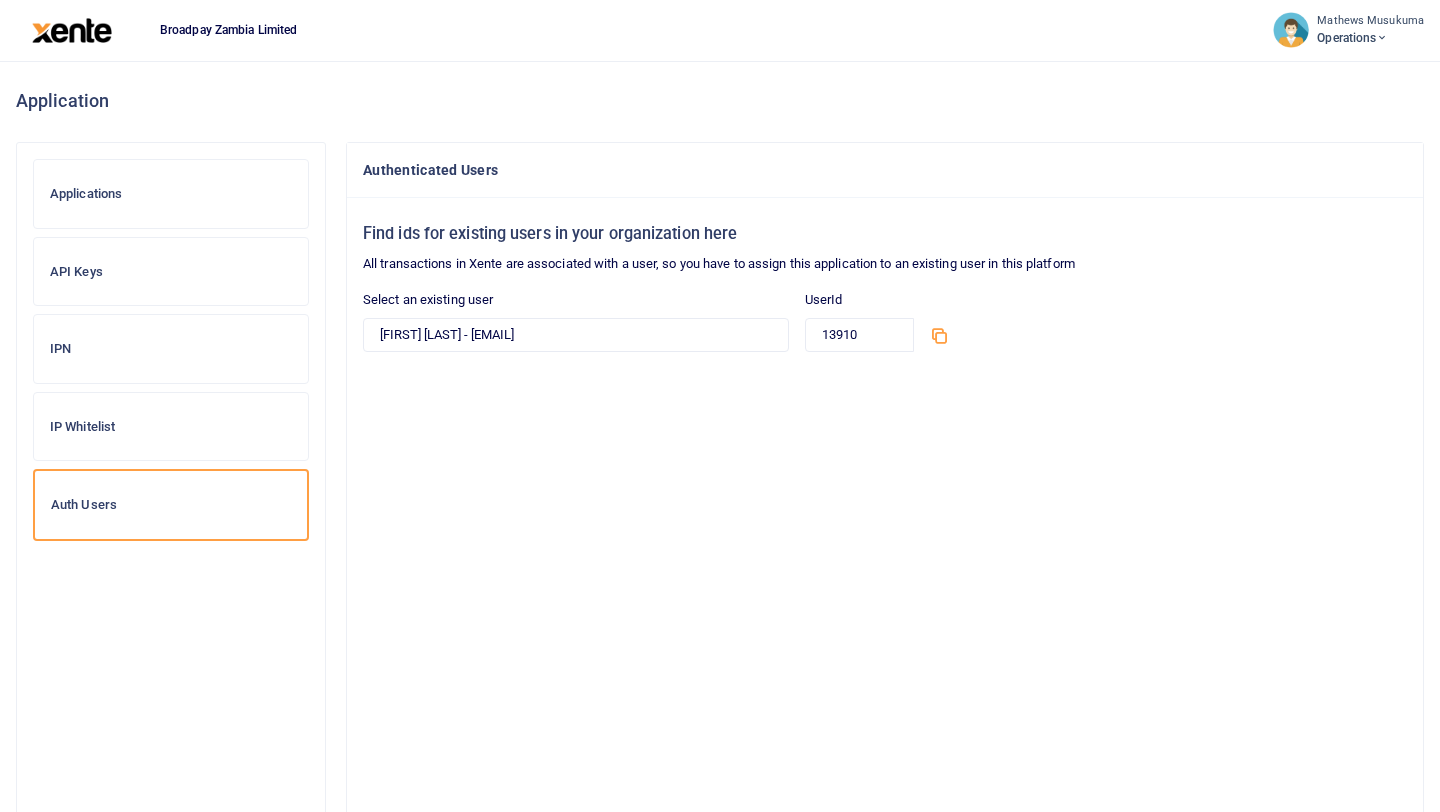 click on "Find ids for existing users in your organization here
All transactions in Xente are associated with a user, so you have to assign this application to an existing user in this platform
Select an existing user
Select someone
Mathews Musukuma - mathews.musukuma@lenco.co
UserId
13910" at bounding box center [885, 505] 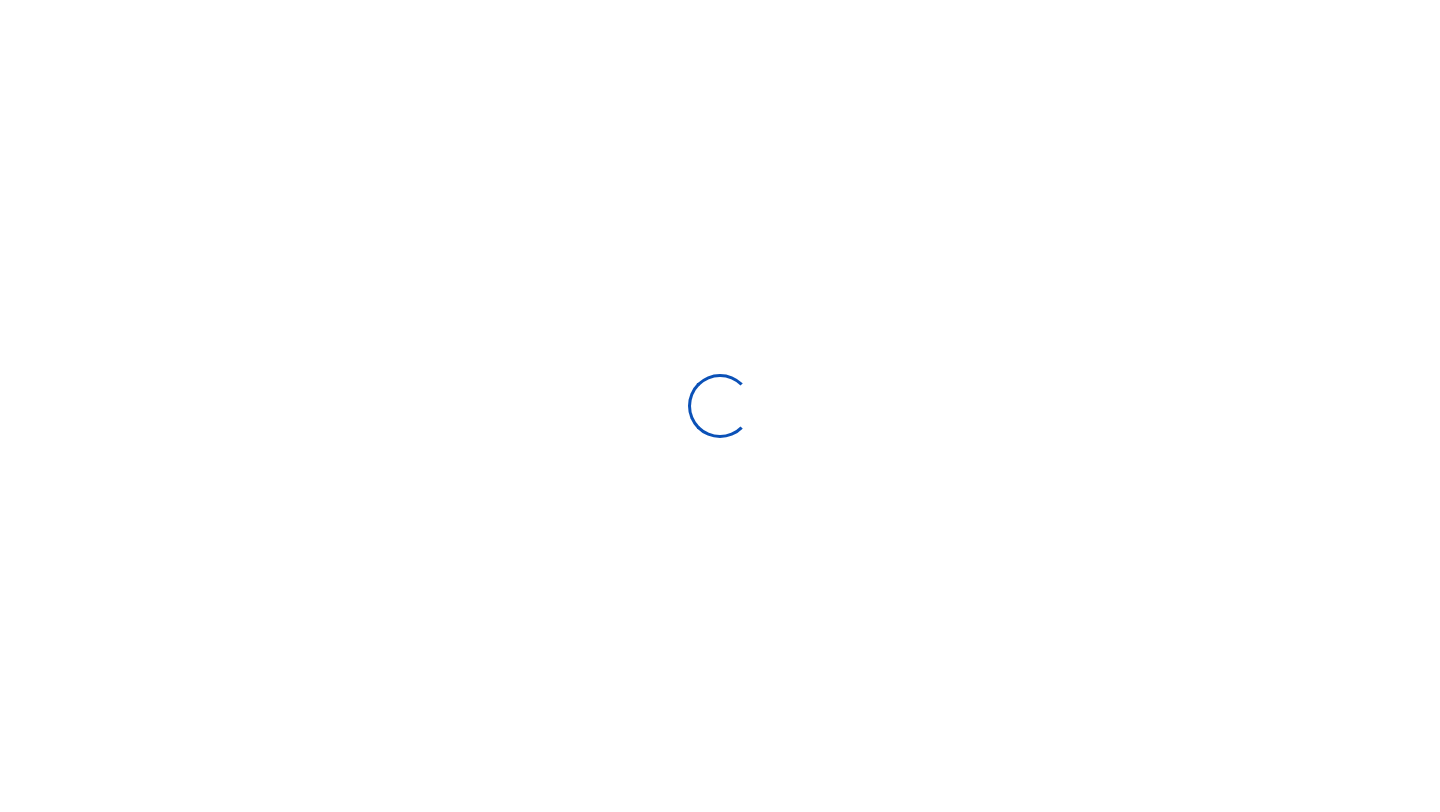 scroll, scrollTop: 0, scrollLeft: 0, axis: both 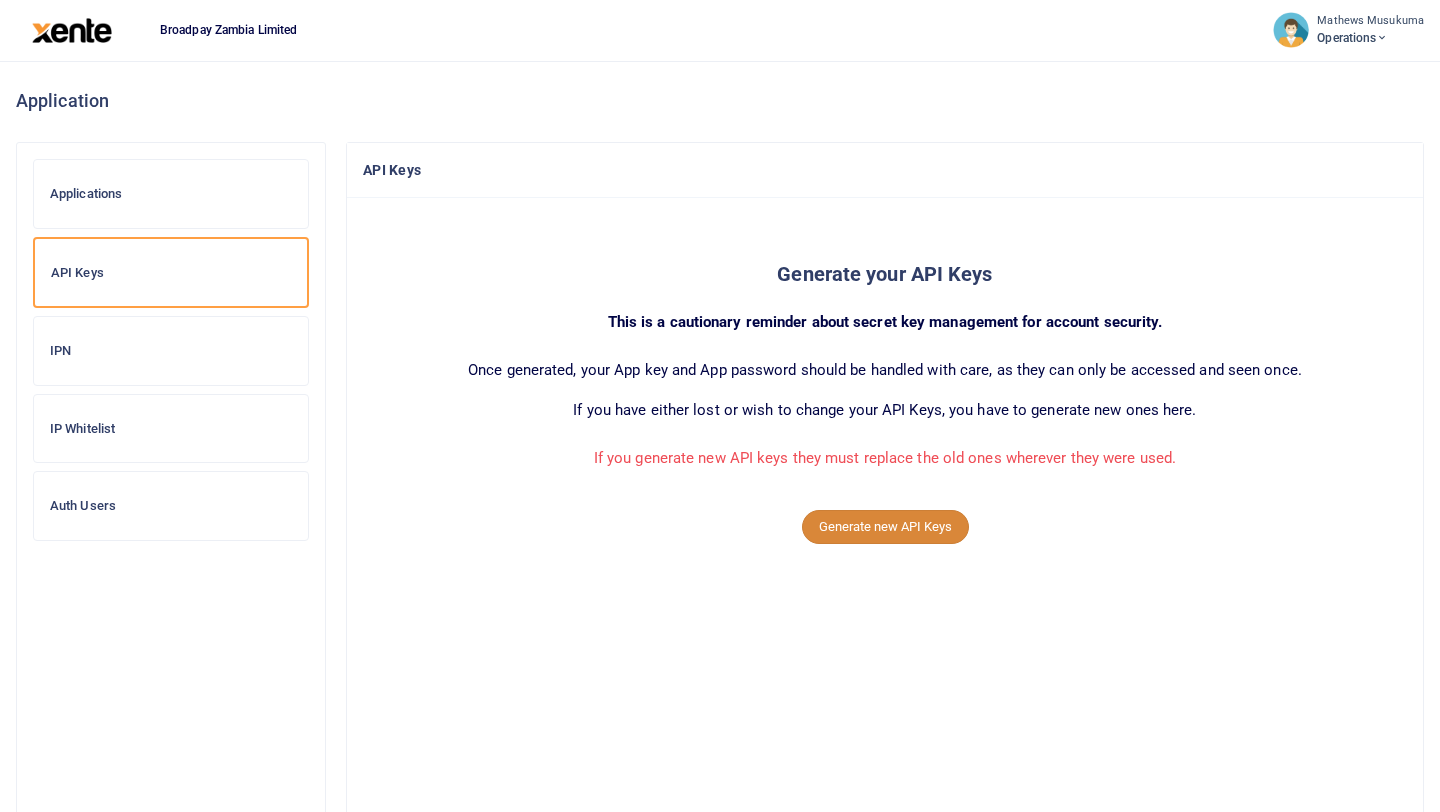 click on "Generate new API Keys" at bounding box center (885, 527) 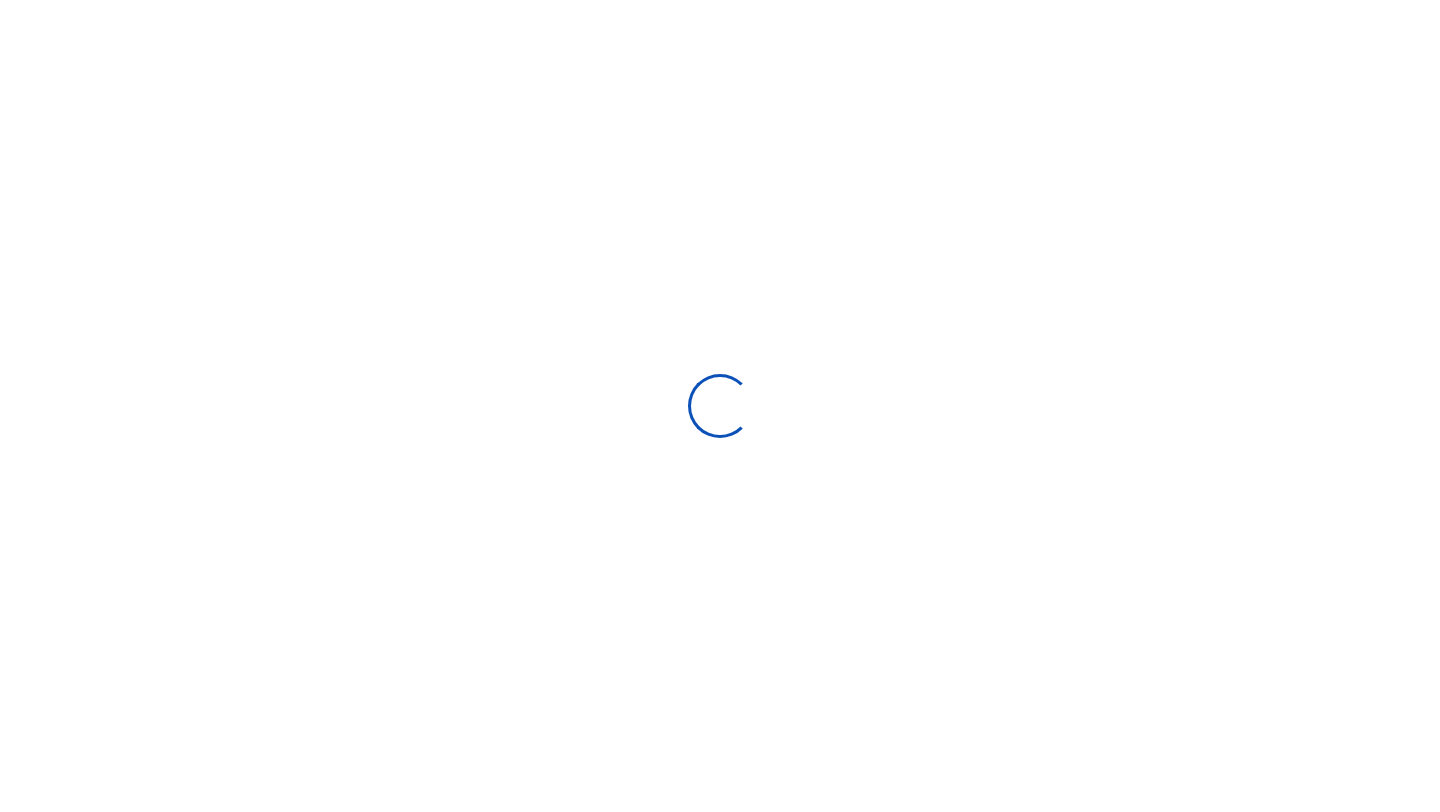scroll, scrollTop: 0, scrollLeft: 0, axis: both 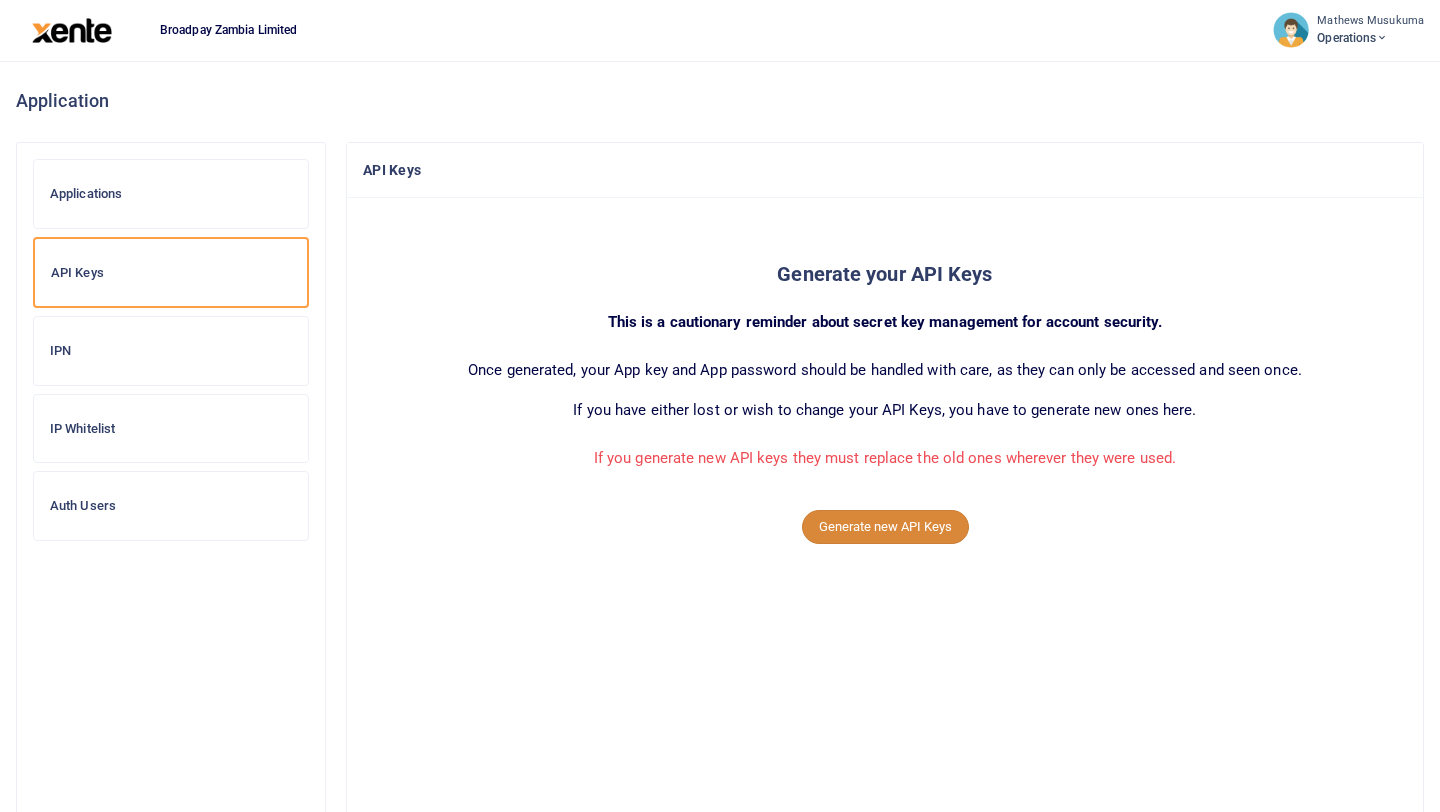 click on "Generate new API Keys" at bounding box center (885, 527) 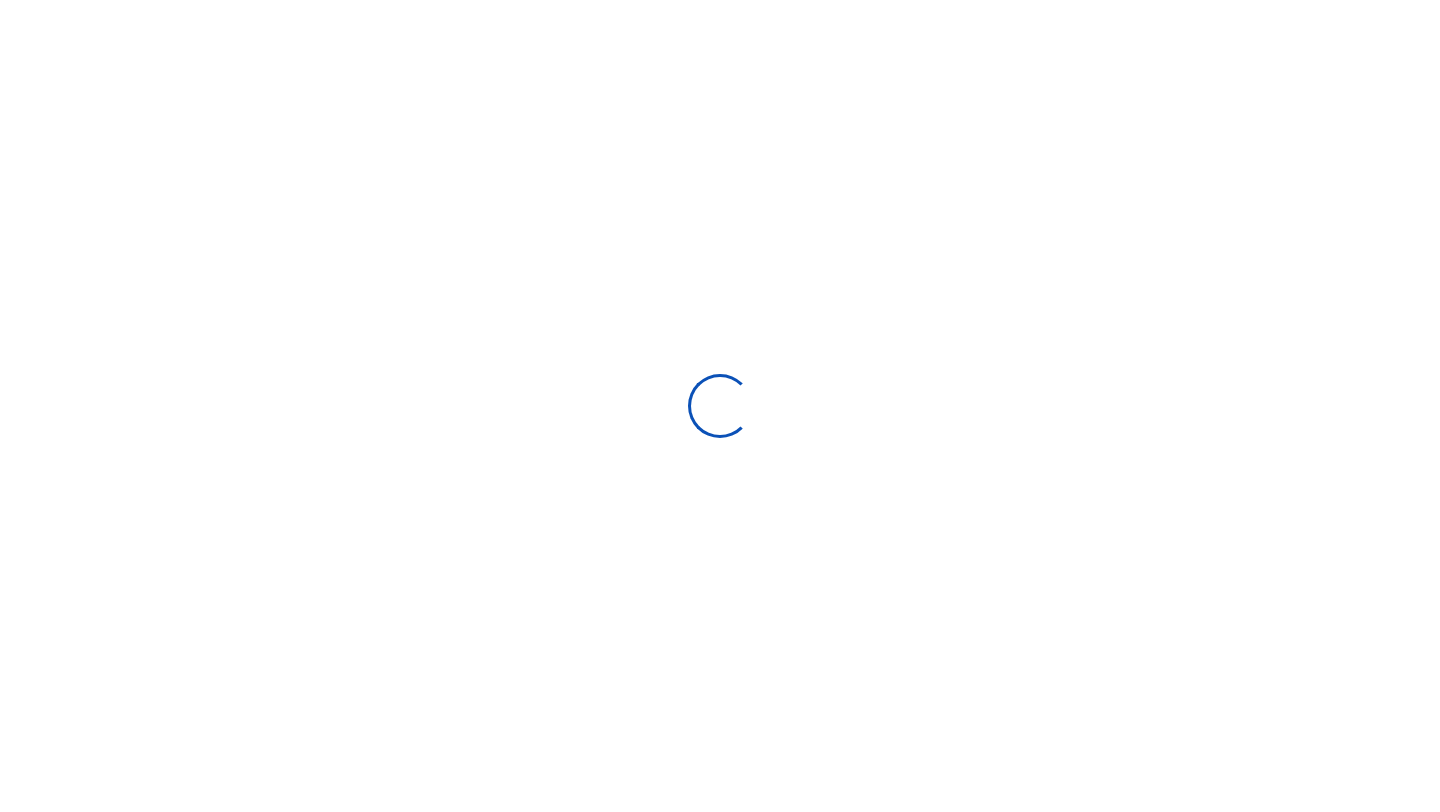 scroll, scrollTop: 0, scrollLeft: 0, axis: both 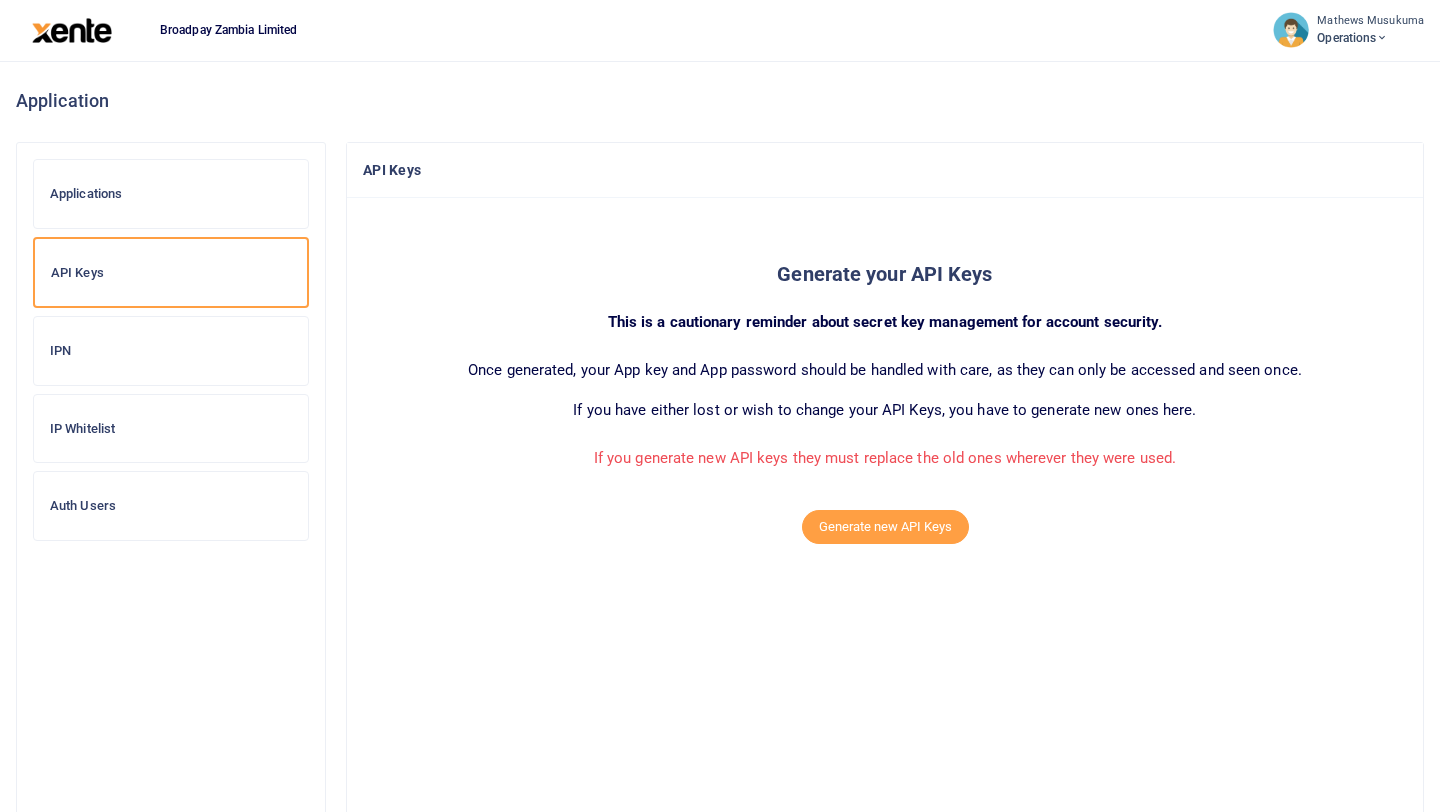 click on "API Keys" at bounding box center (885, 170) 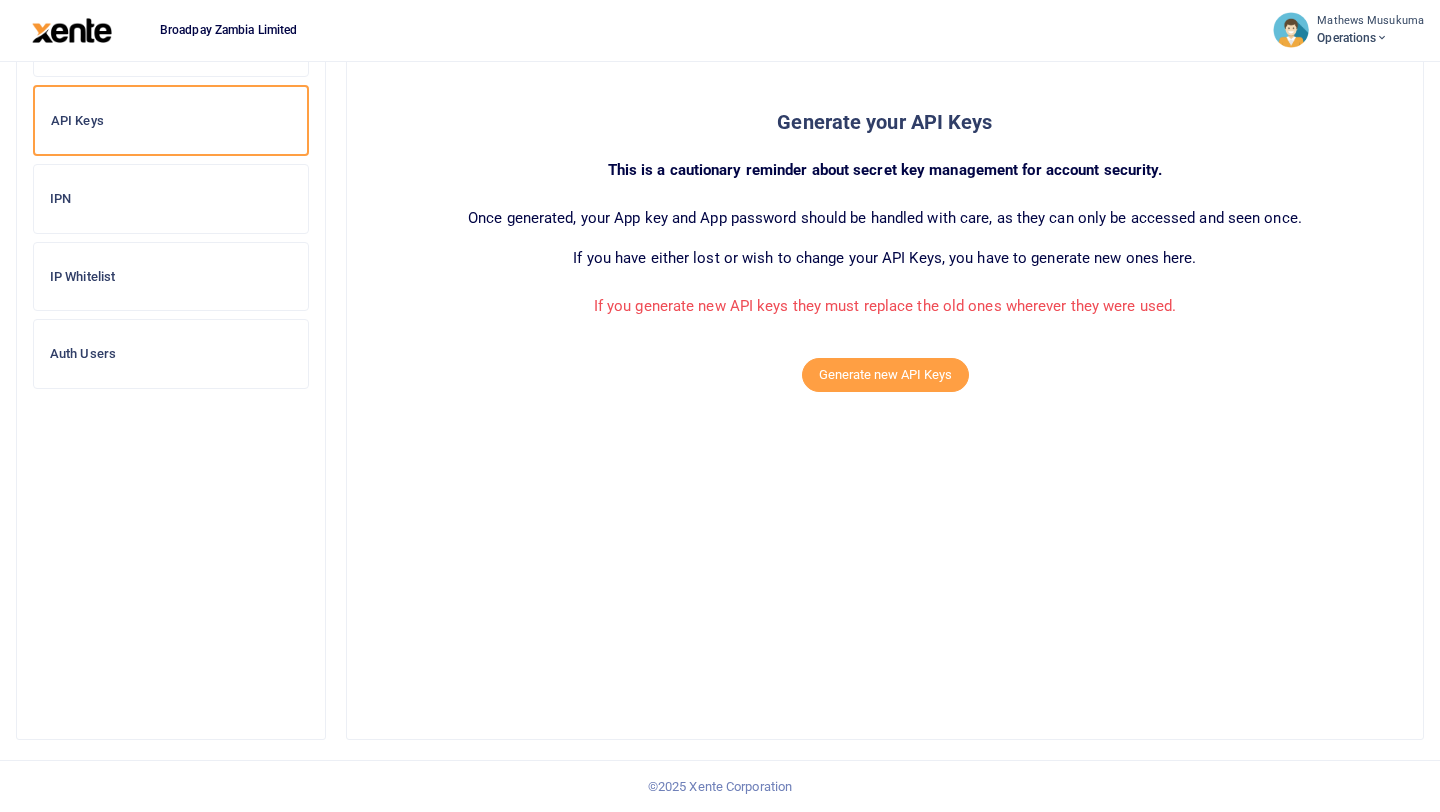 scroll, scrollTop: 0, scrollLeft: 0, axis: both 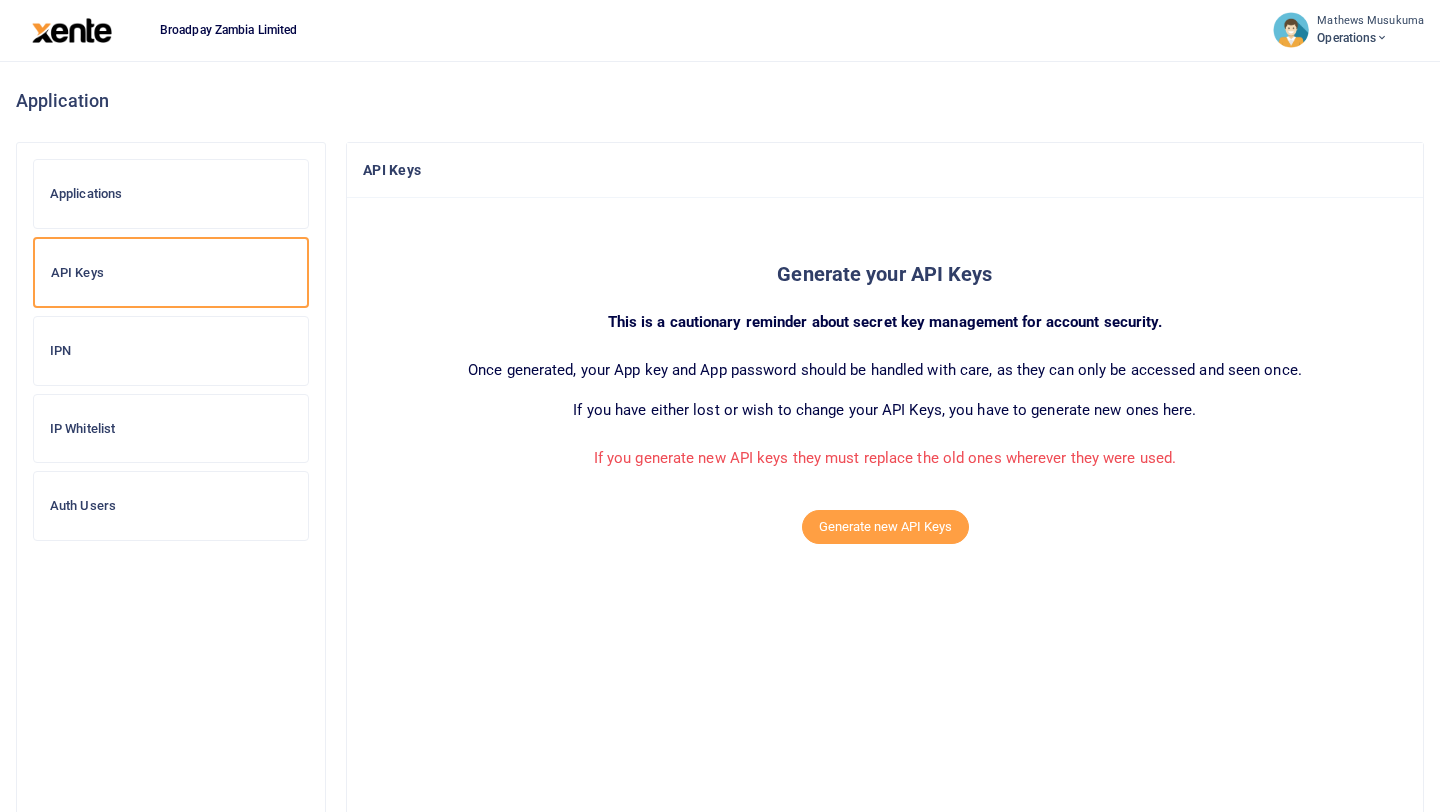 click on "API Keys" at bounding box center (171, 273) 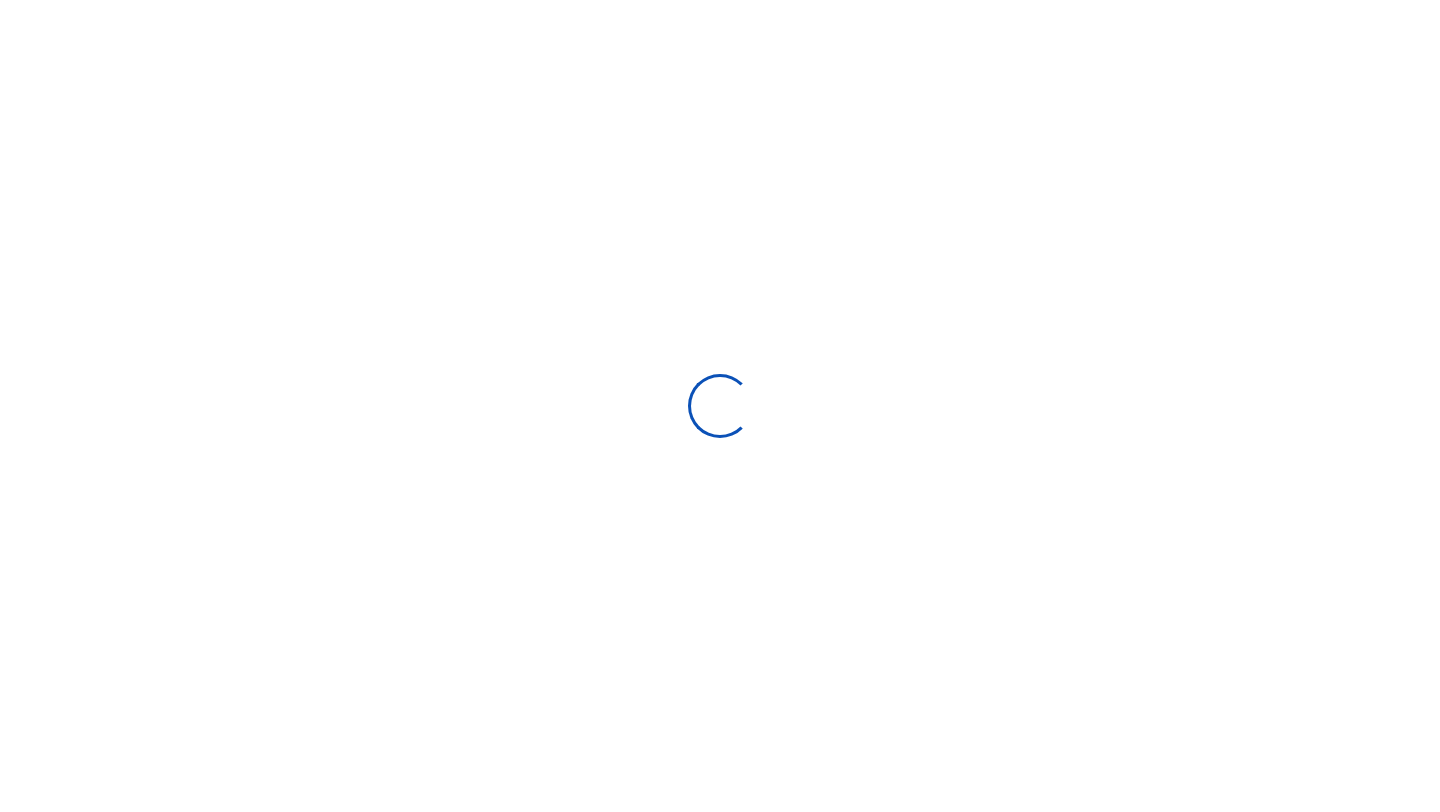 scroll, scrollTop: 0, scrollLeft: 0, axis: both 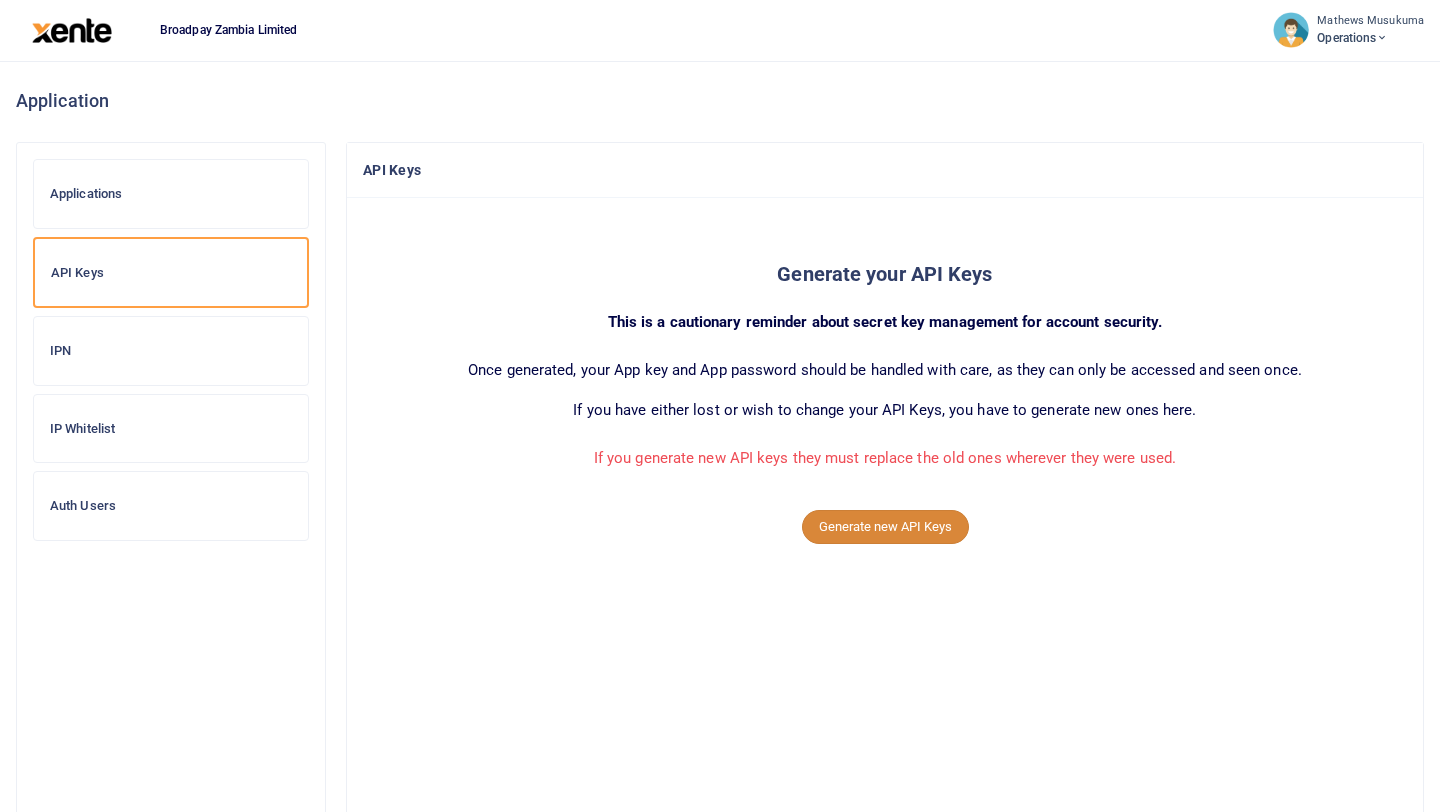click on "Generate new API Keys" at bounding box center [885, 527] 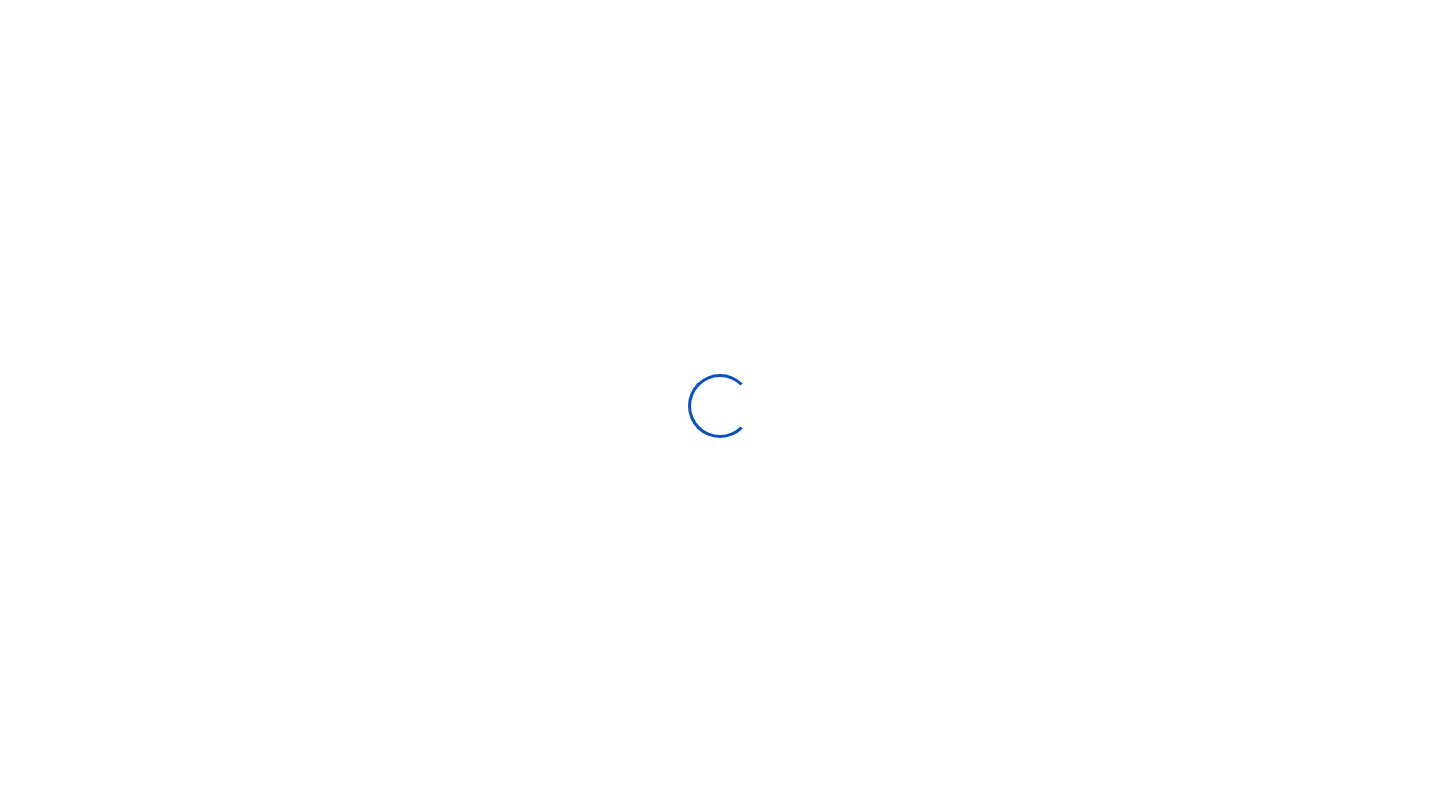 scroll, scrollTop: 0, scrollLeft: 0, axis: both 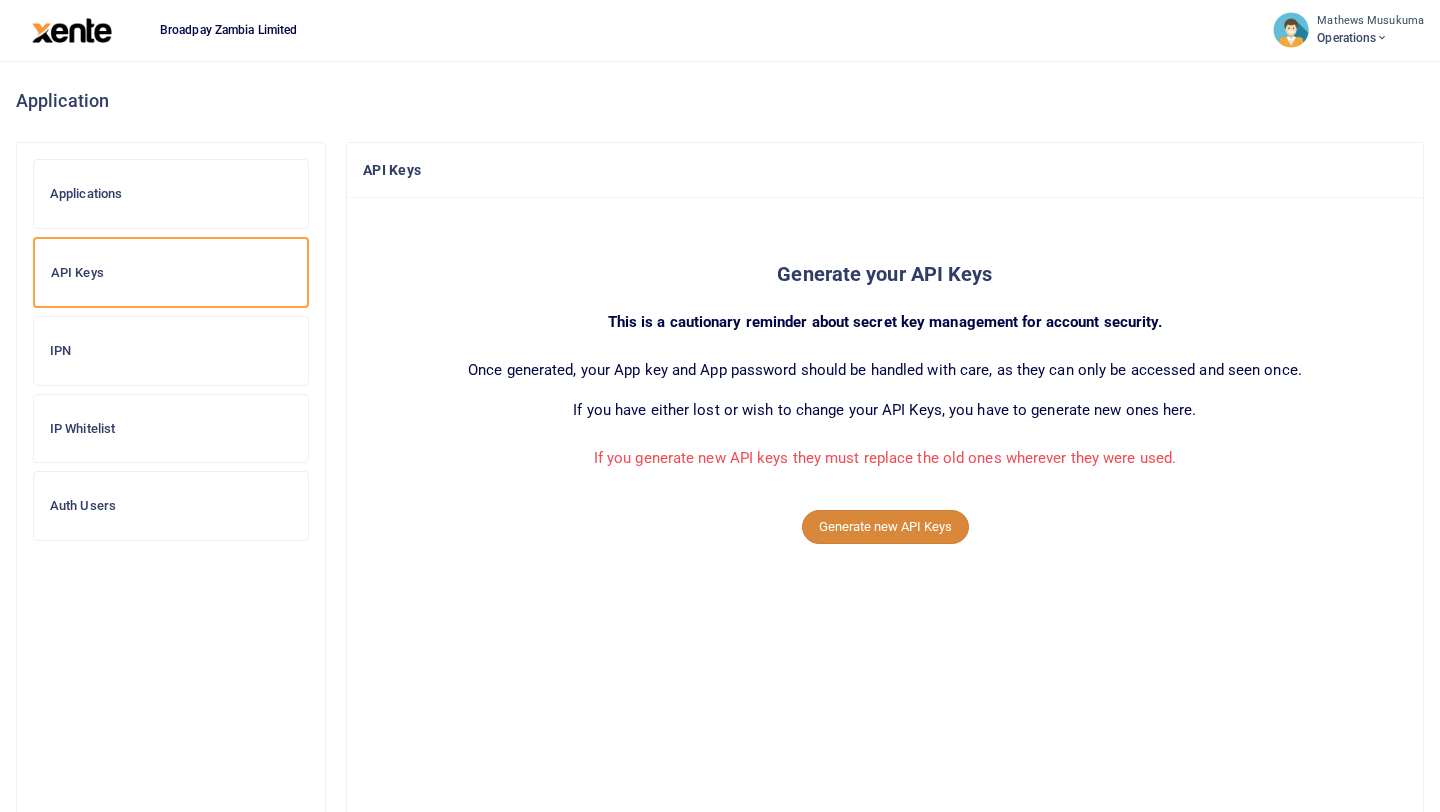 click on "Generate new API Keys" at bounding box center [885, 527] 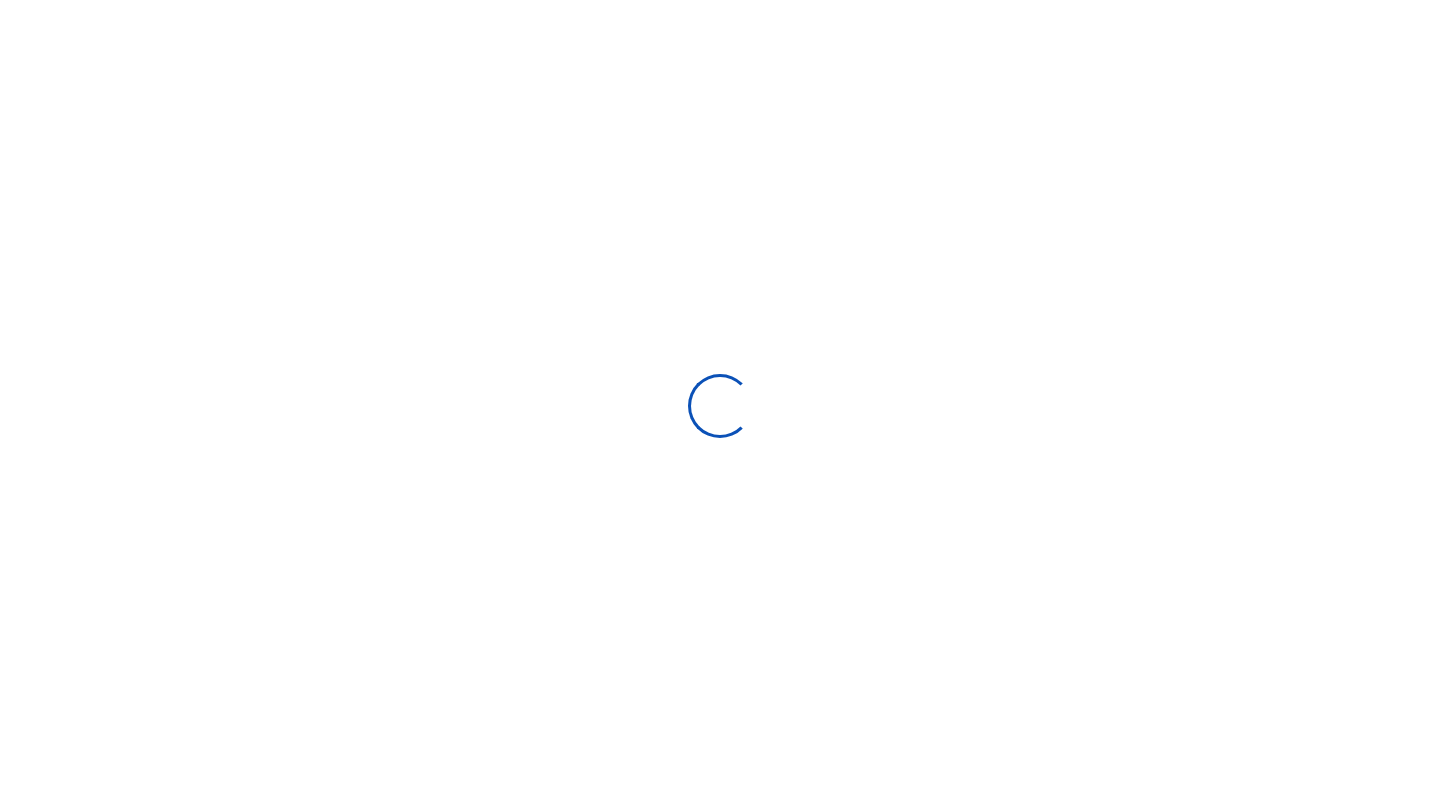 scroll, scrollTop: 0, scrollLeft: 0, axis: both 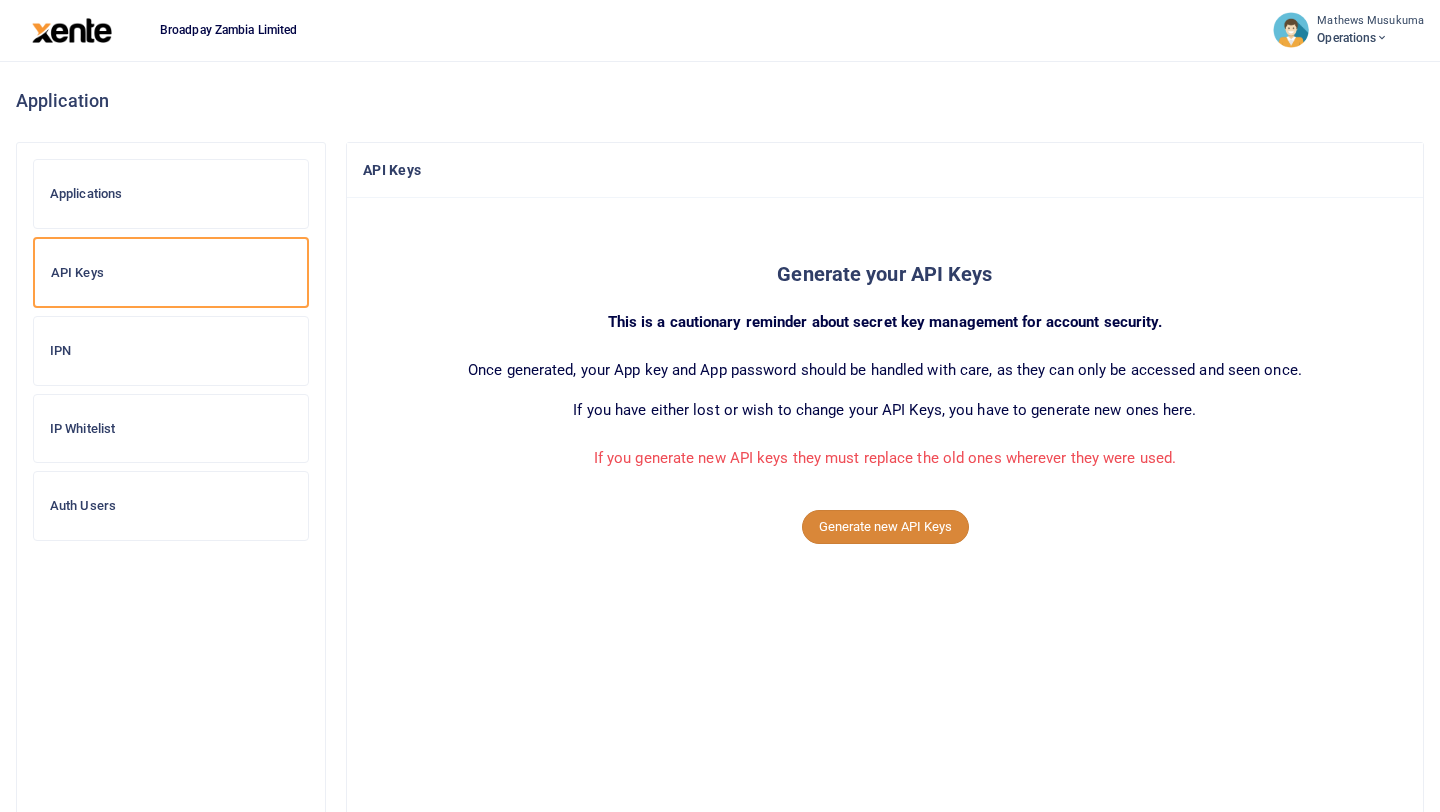click on "Generate new API Keys" at bounding box center (885, 527) 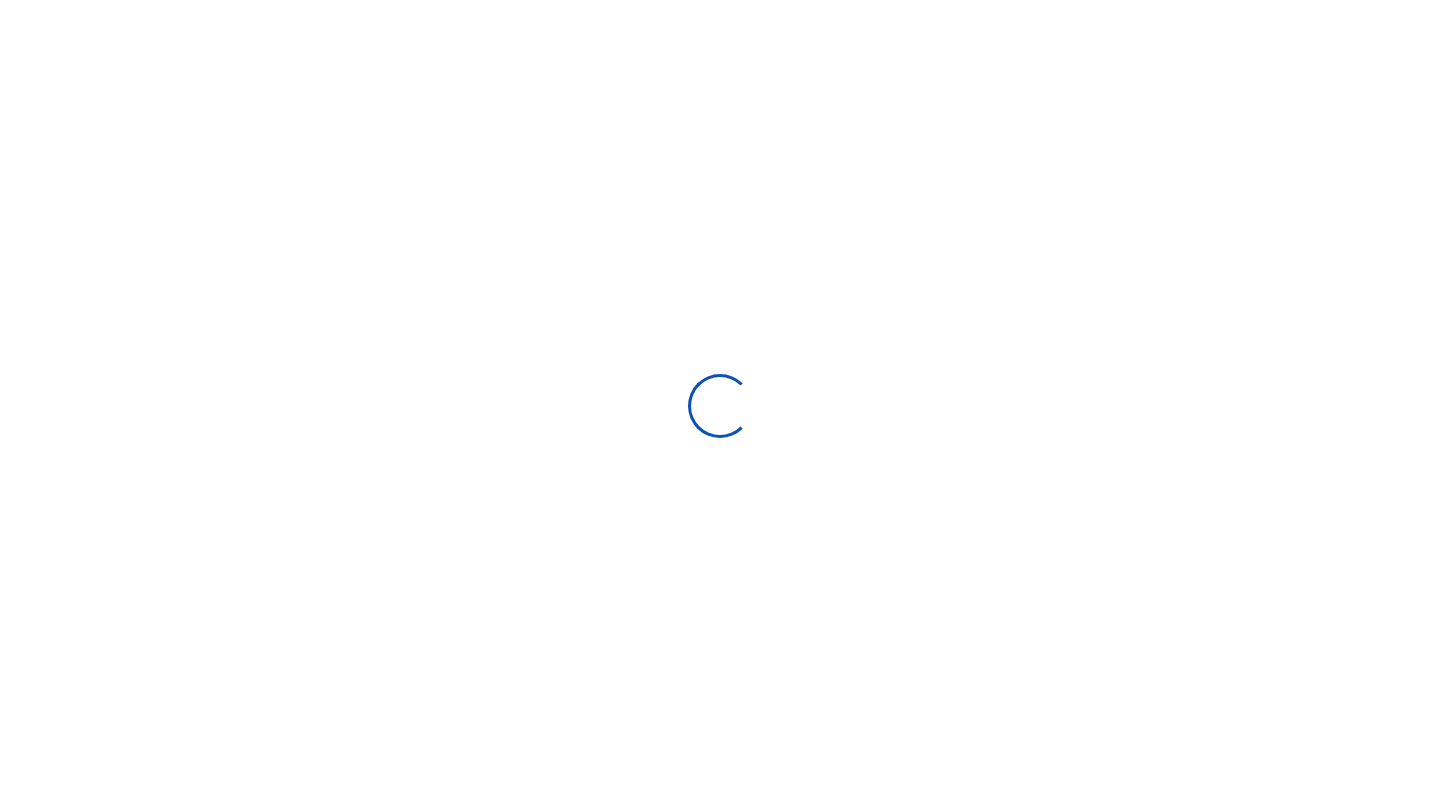 scroll, scrollTop: 0, scrollLeft: 0, axis: both 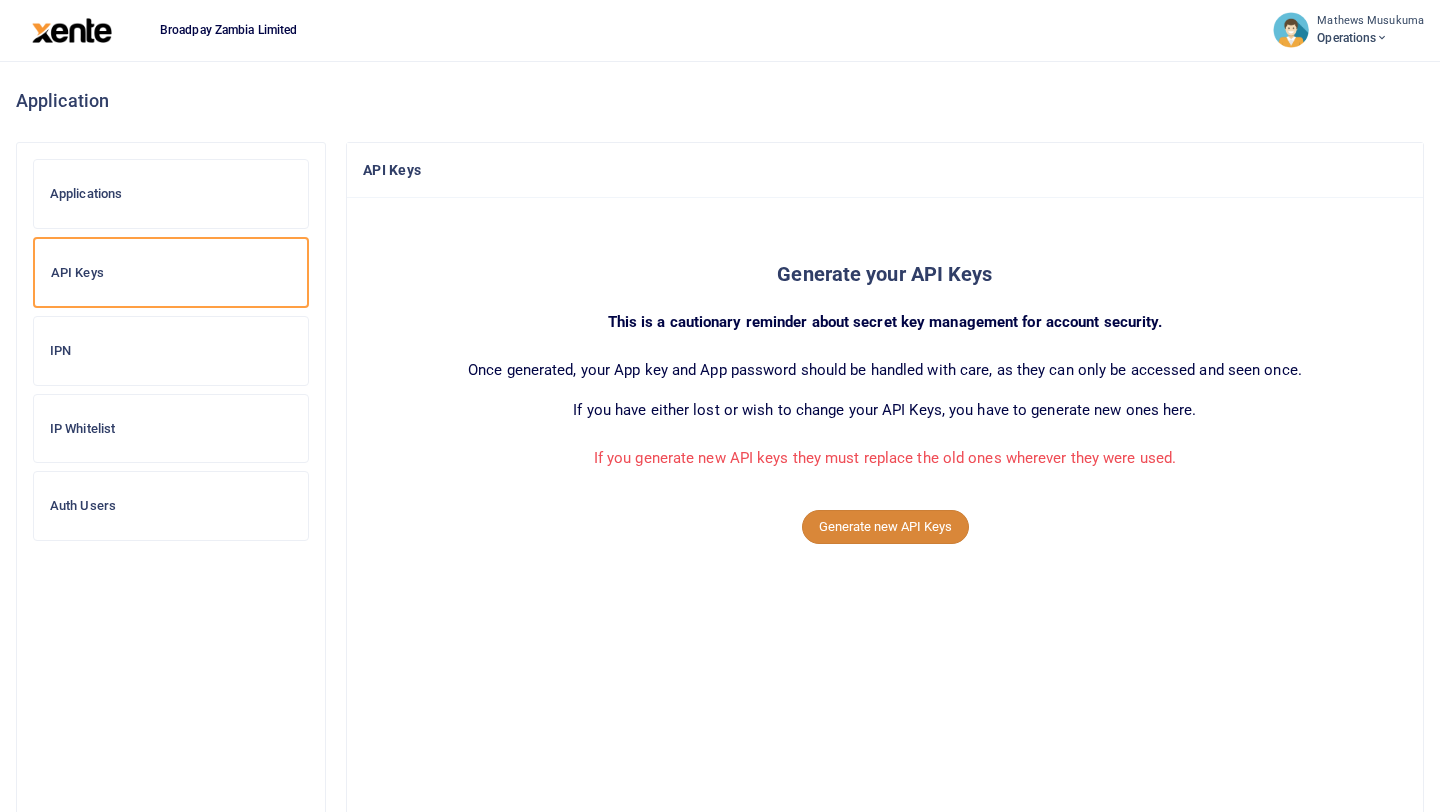 click on "Generate new API Keys" at bounding box center (885, 527) 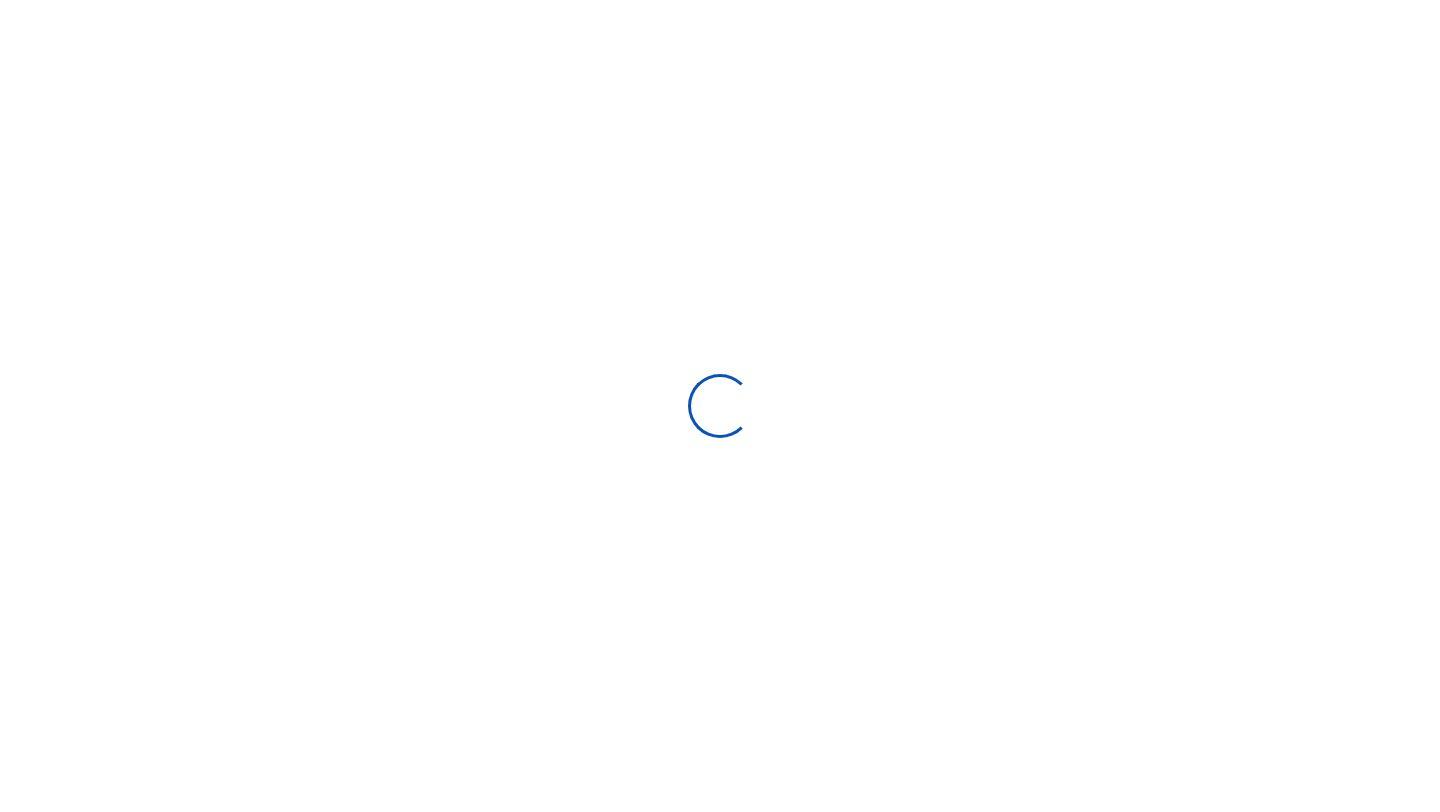 scroll, scrollTop: 0, scrollLeft: 0, axis: both 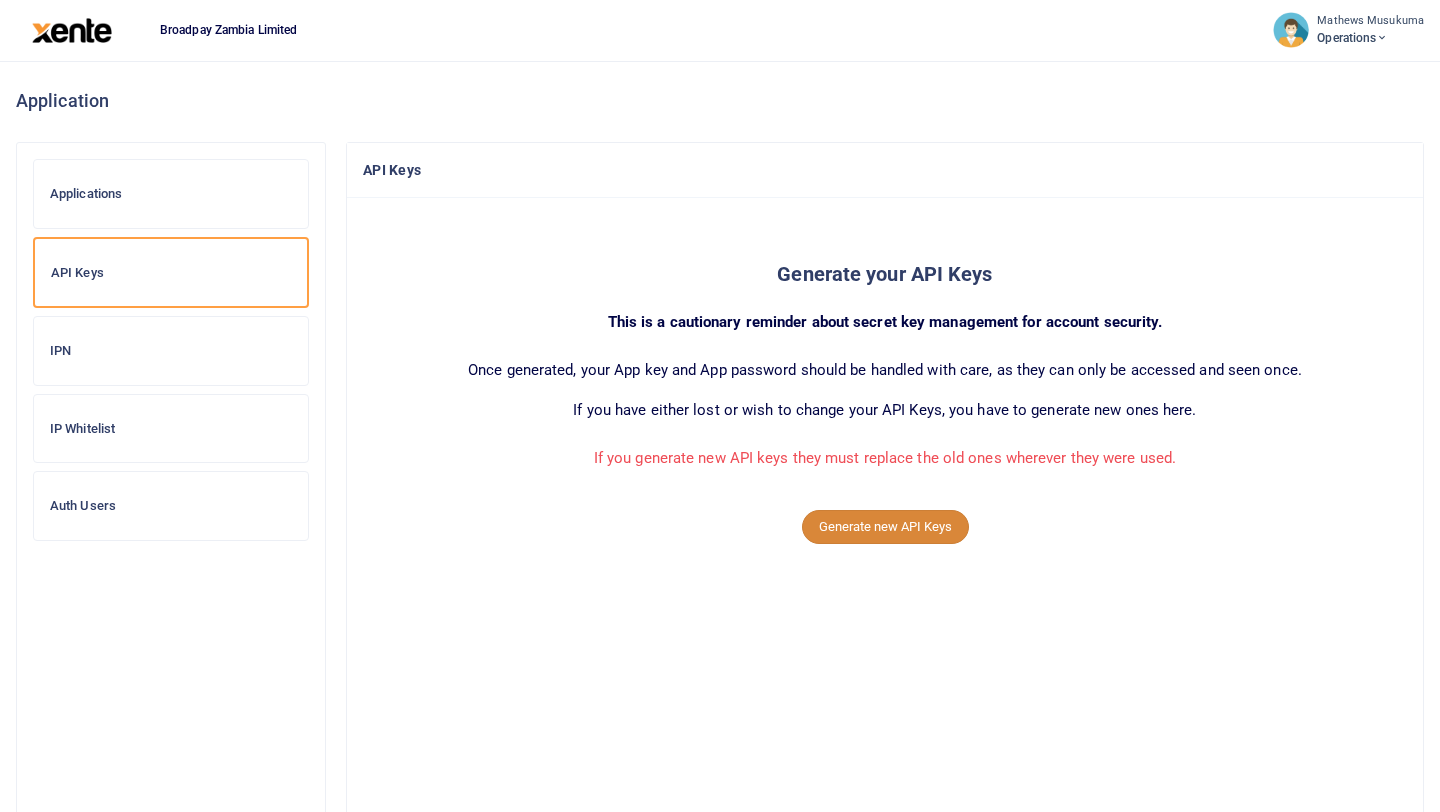 click on "Generate new API Keys" at bounding box center (885, 527) 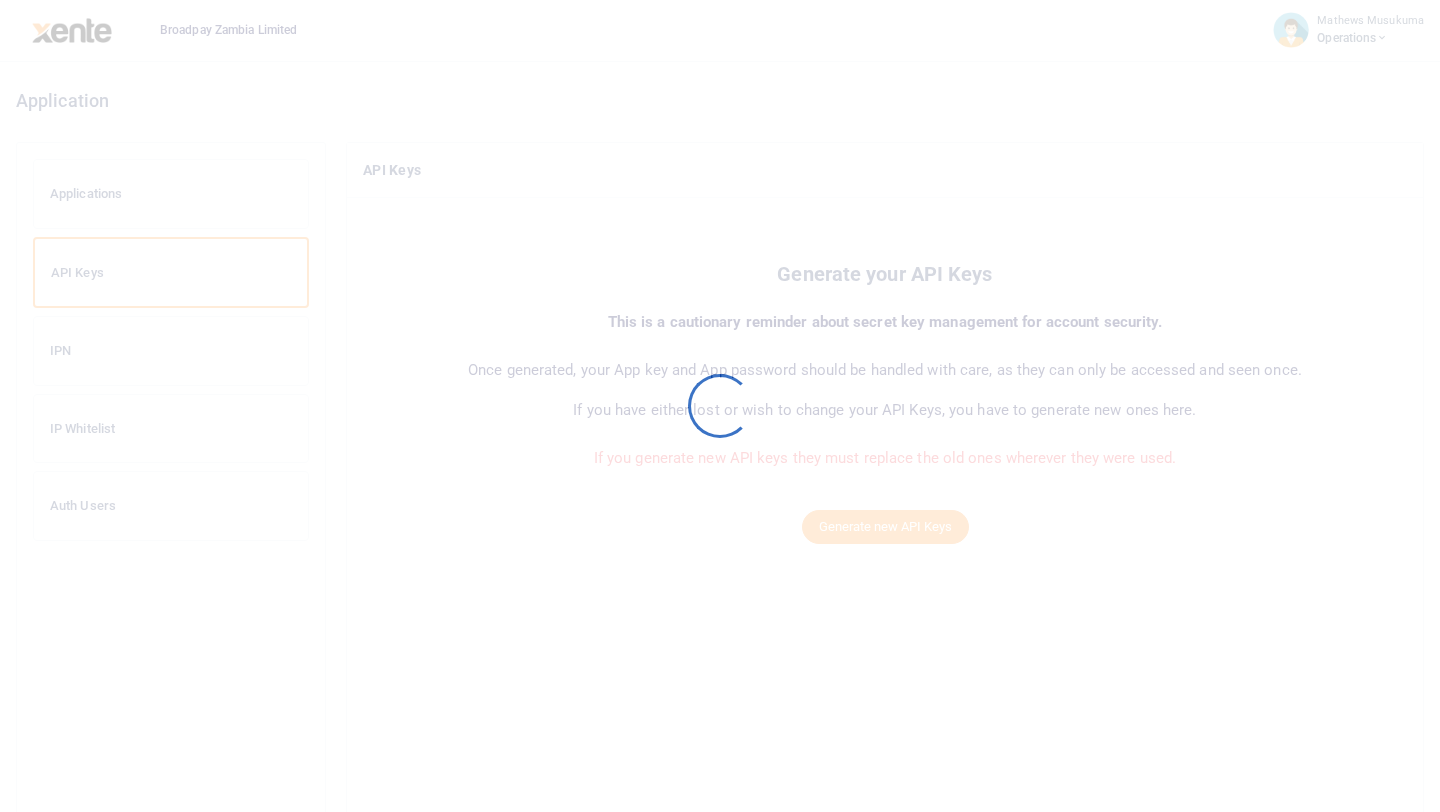 scroll, scrollTop: 0, scrollLeft: 0, axis: both 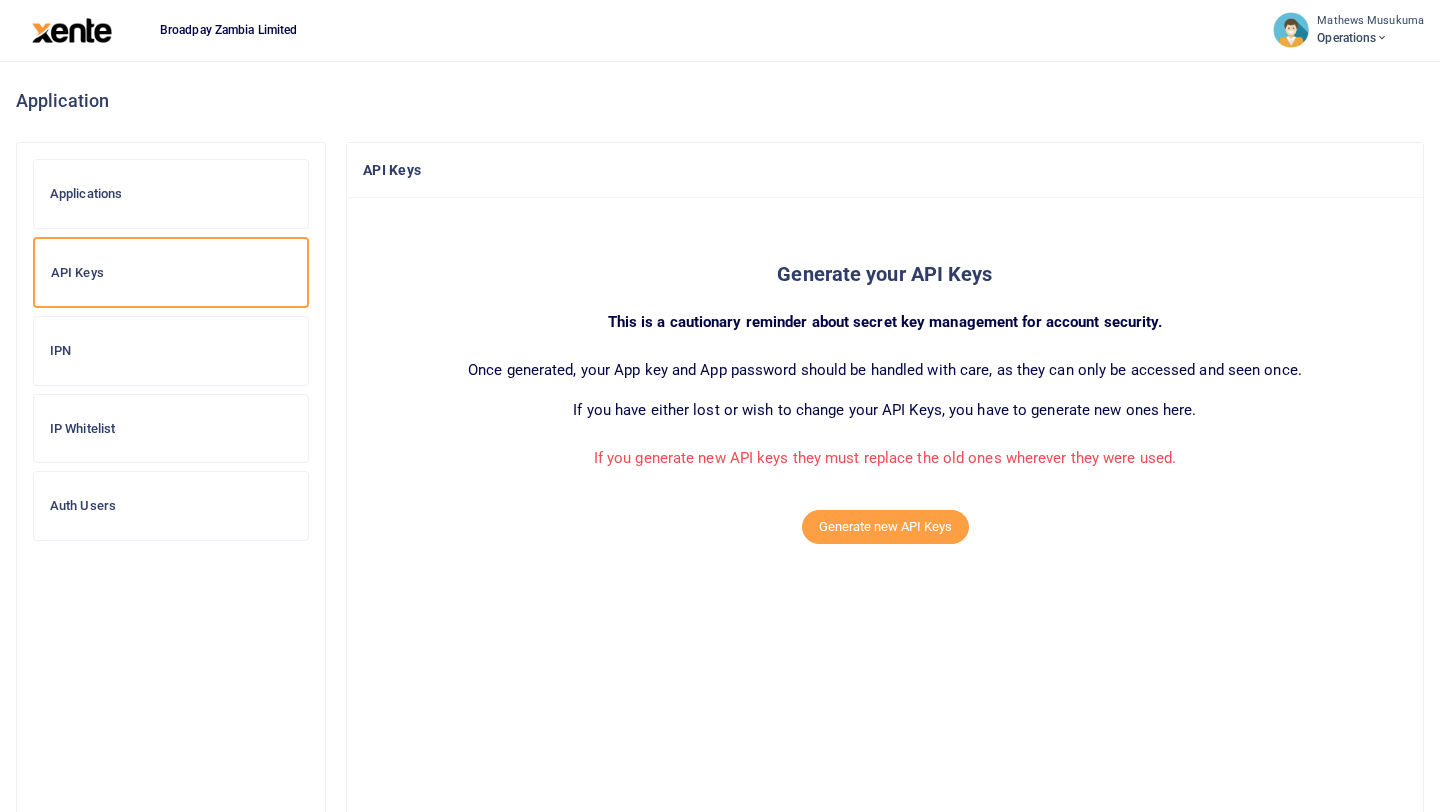 click on "Generate your API Keys
This is a cautionary reminder about secret key management for account security.
Once generated, your App key and App password should be handled with care, as they can only be accessed and seen once.
If you have either lost or wish to change your API Keys, you have to generate new ones here.
If you generate new API keys they must replace the old ones wherever they were used.
Generate new API Keys" at bounding box center (885, 505) 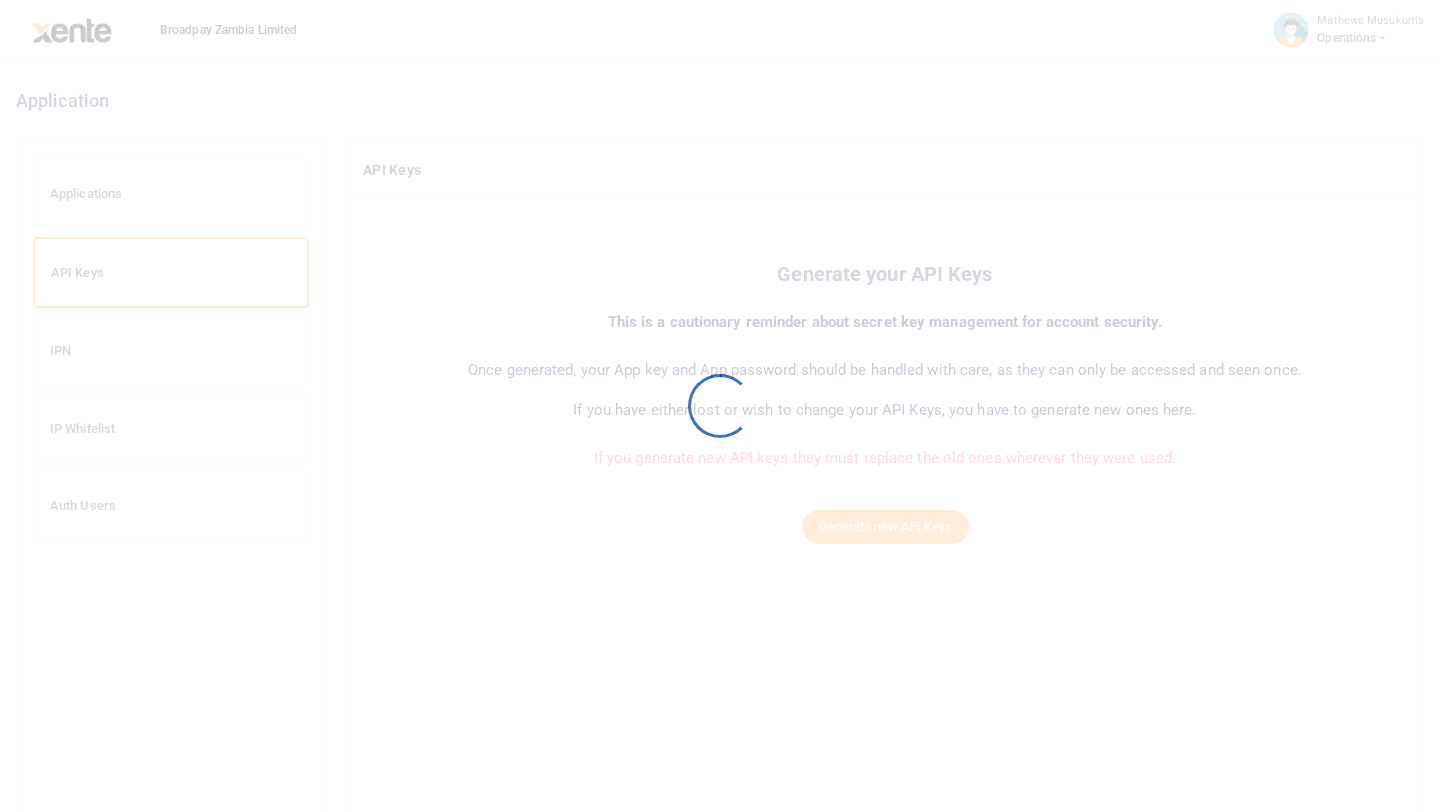 scroll, scrollTop: 0, scrollLeft: 0, axis: both 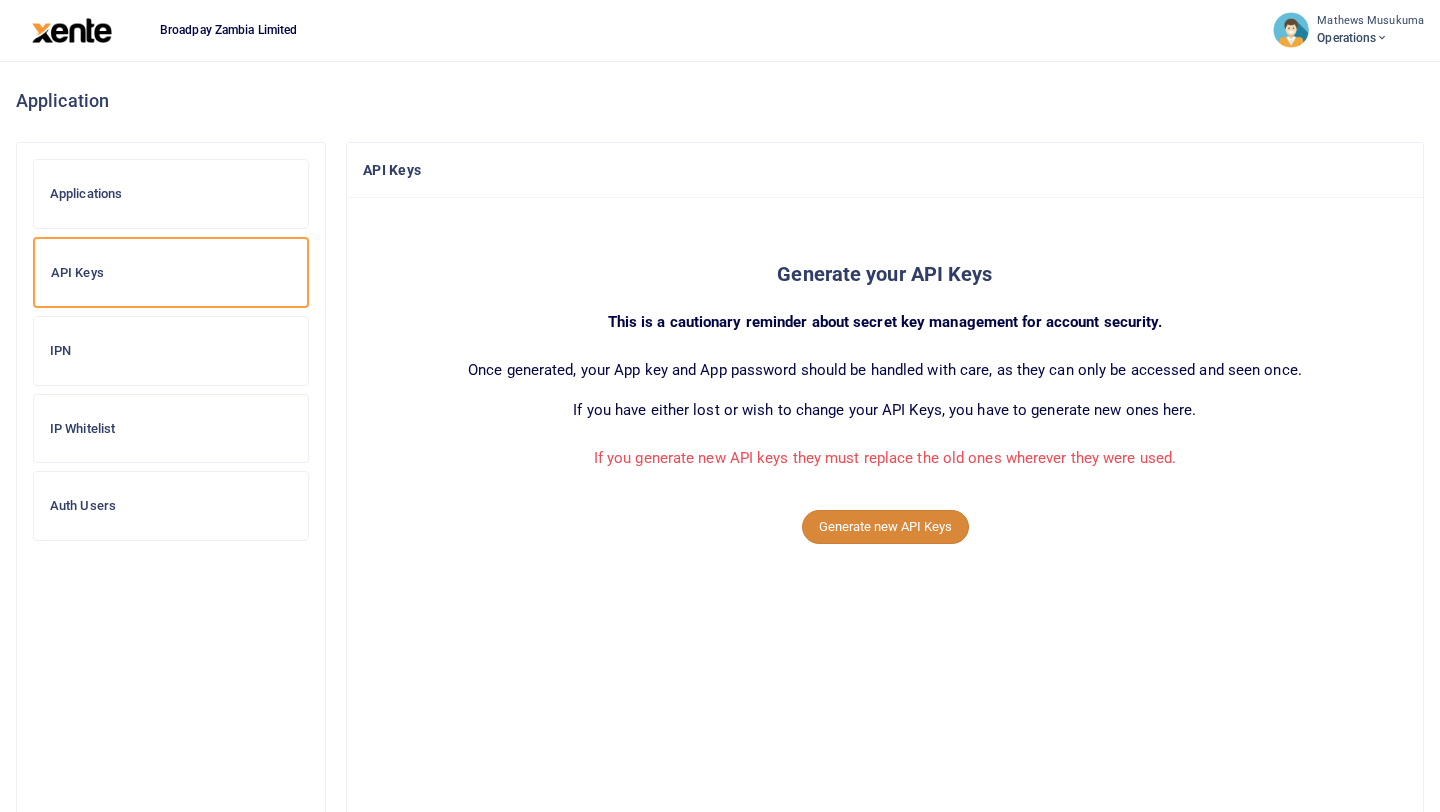 click on "Generate new API Keys" at bounding box center (885, 527) 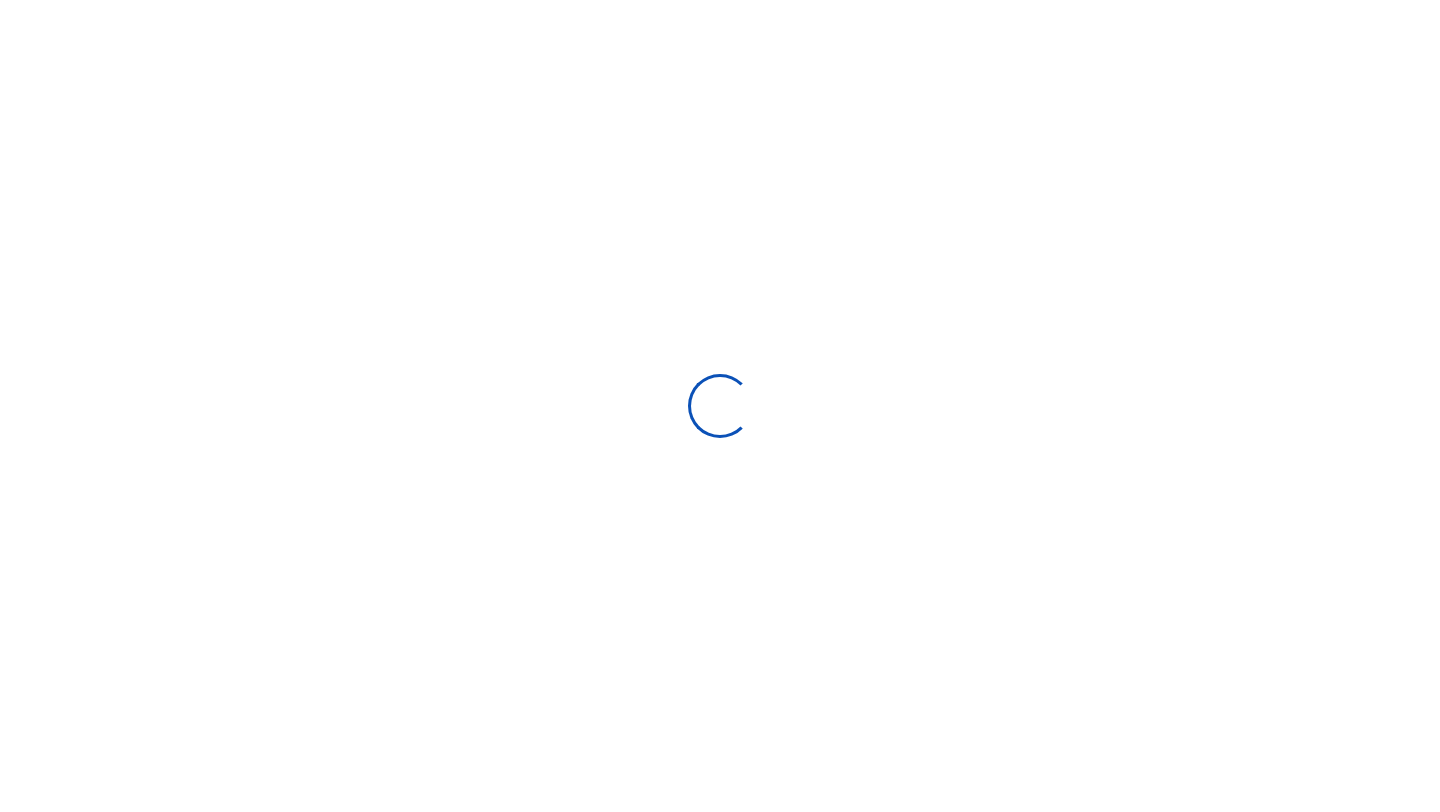 scroll, scrollTop: 0, scrollLeft: 0, axis: both 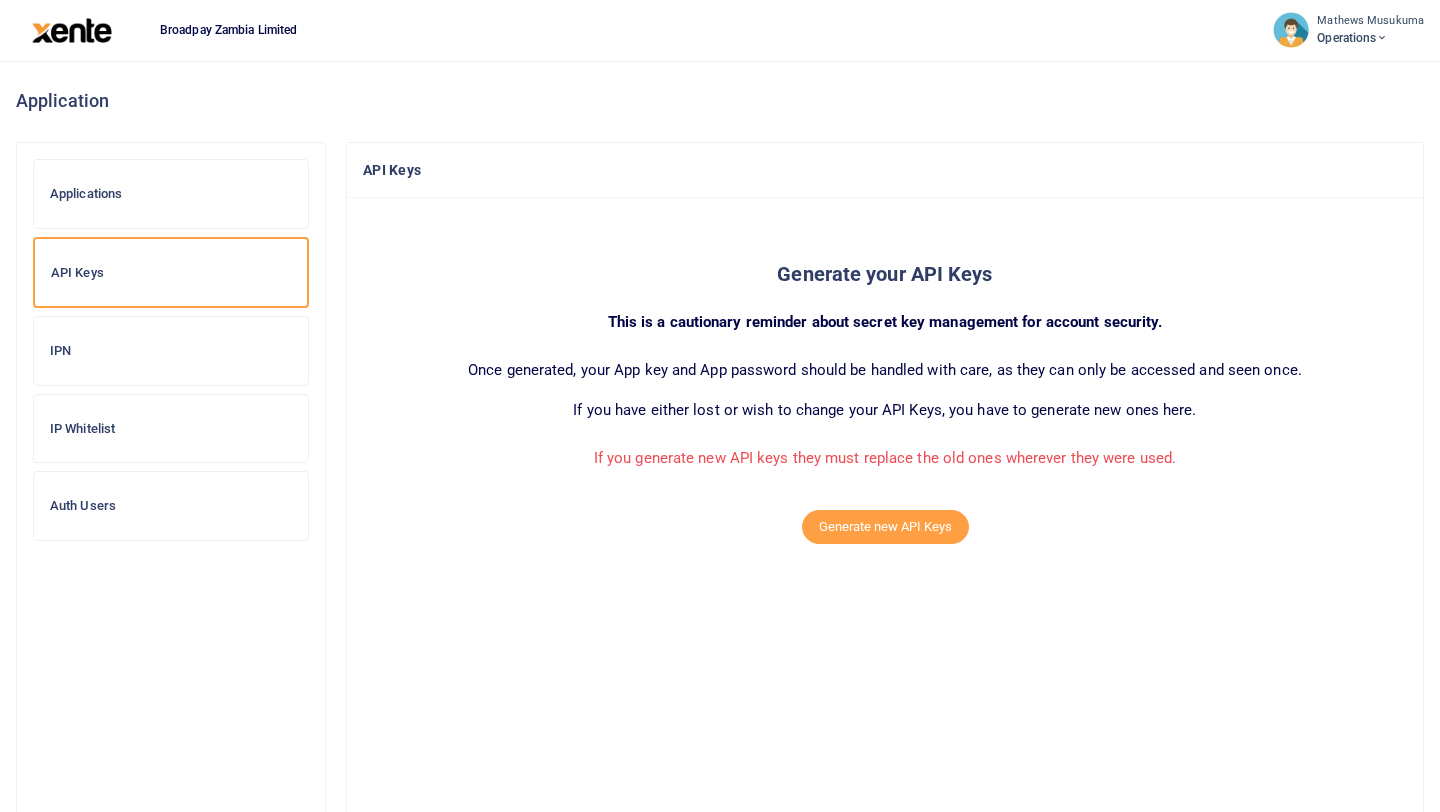 click on "API Keys" at bounding box center [885, 170] 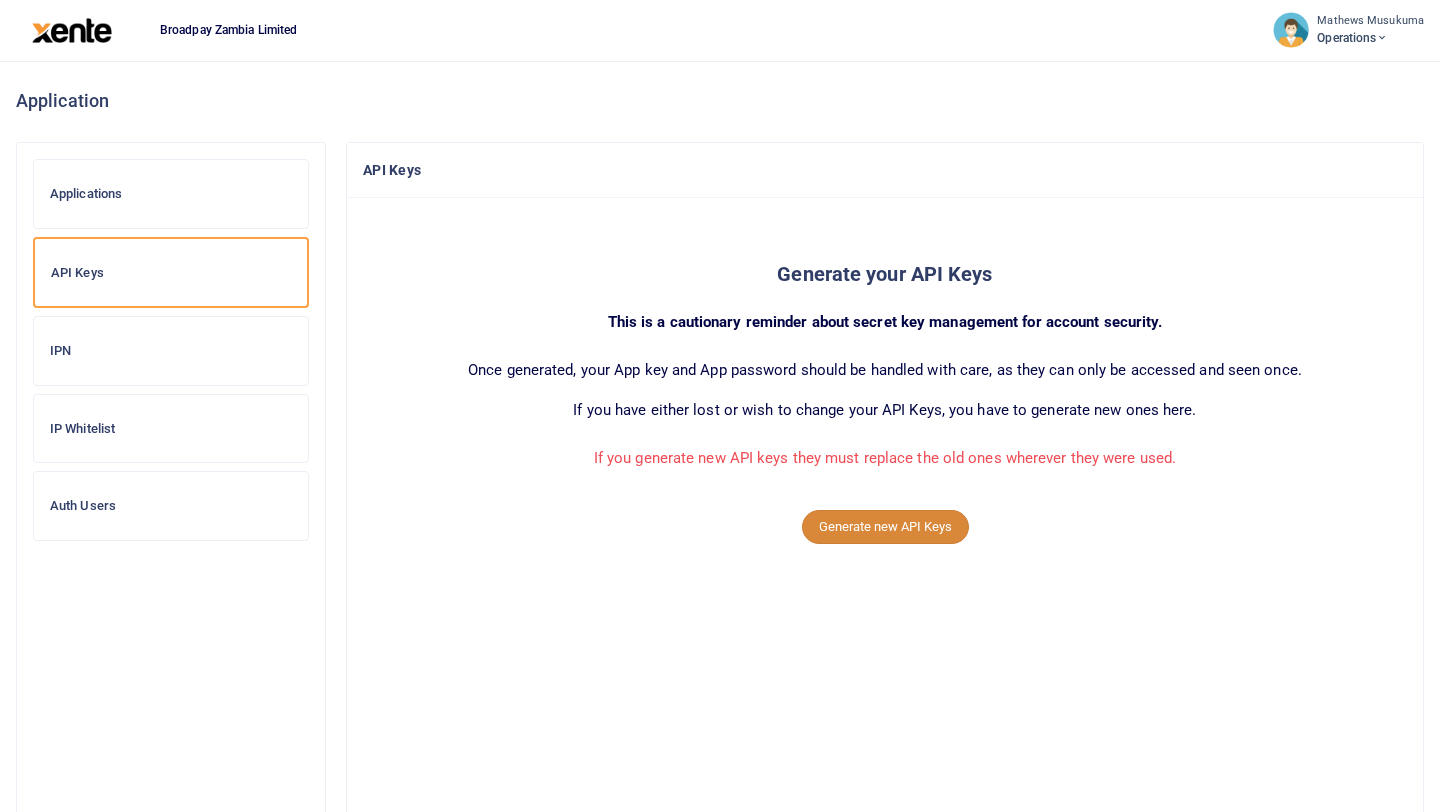 click on "Generate new API Keys" at bounding box center [885, 527] 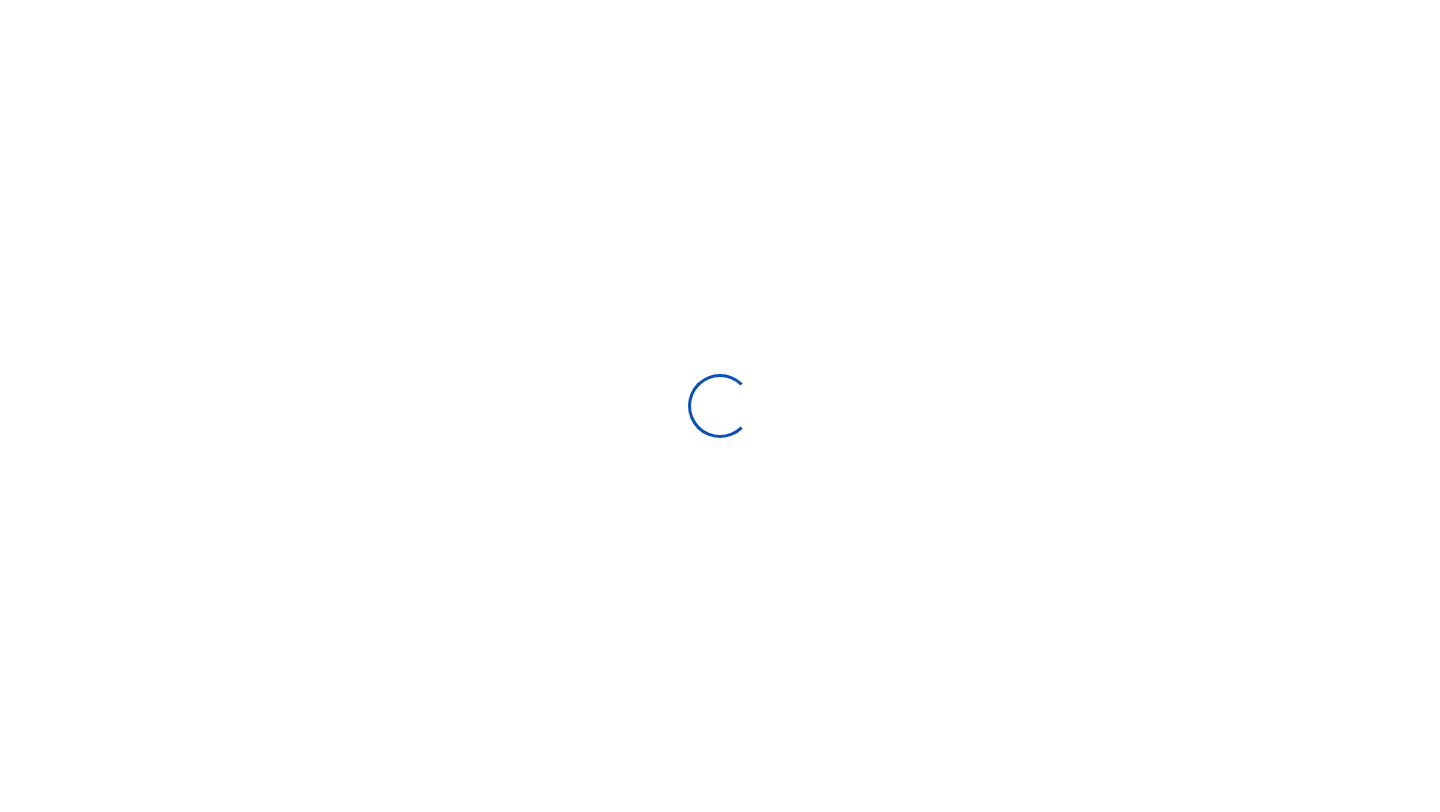 scroll, scrollTop: 0, scrollLeft: 0, axis: both 